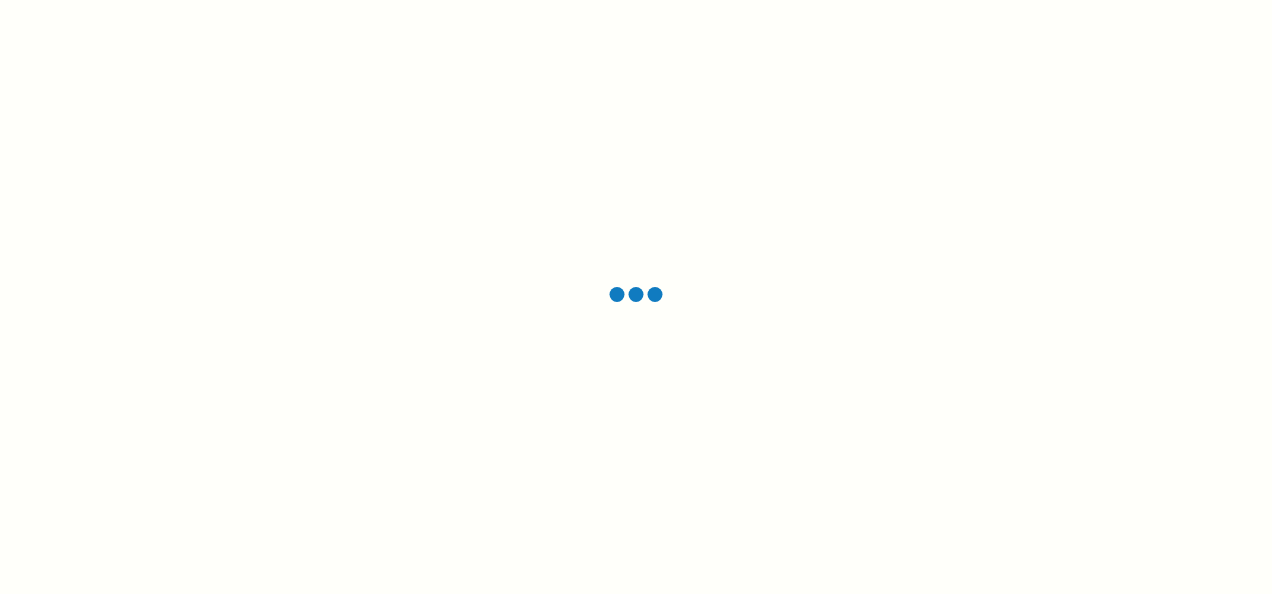 scroll, scrollTop: 0, scrollLeft: 0, axis: both 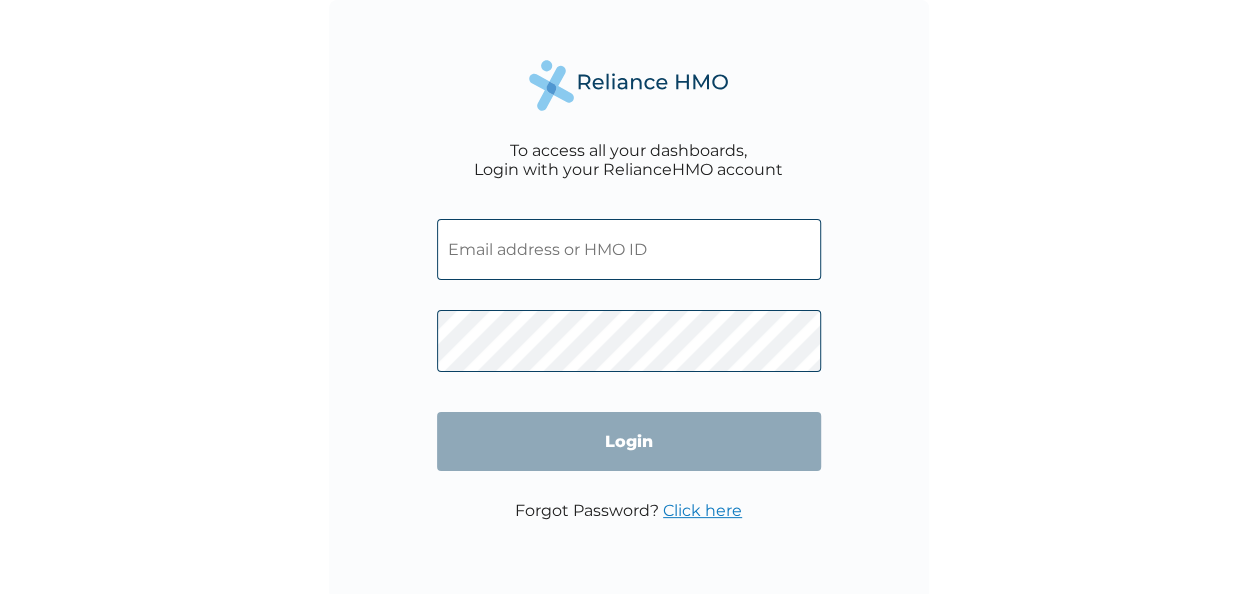 click at bounding box center [629, 249] 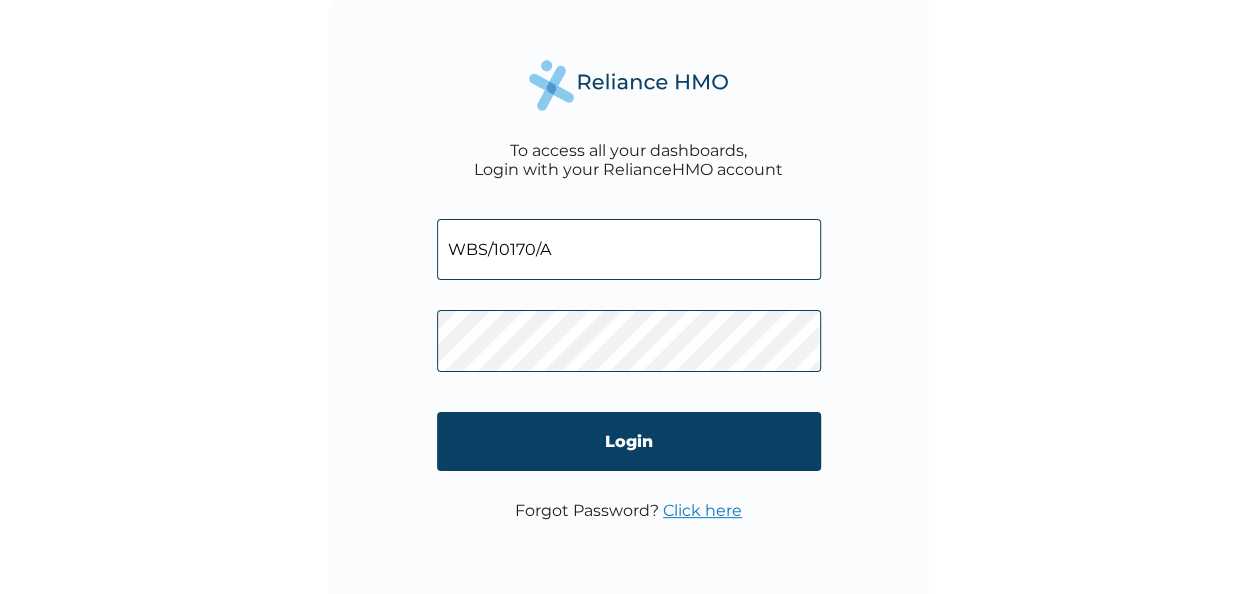 type on "WBS/10170/A" 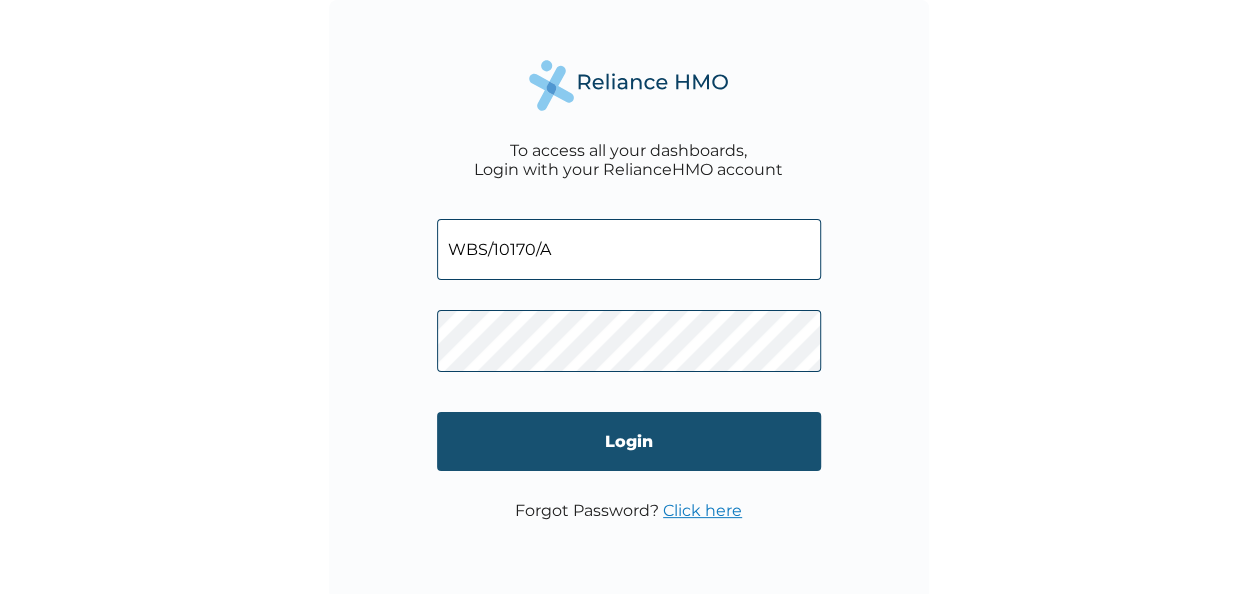 click on "Login" at bounding box center (629, 441) 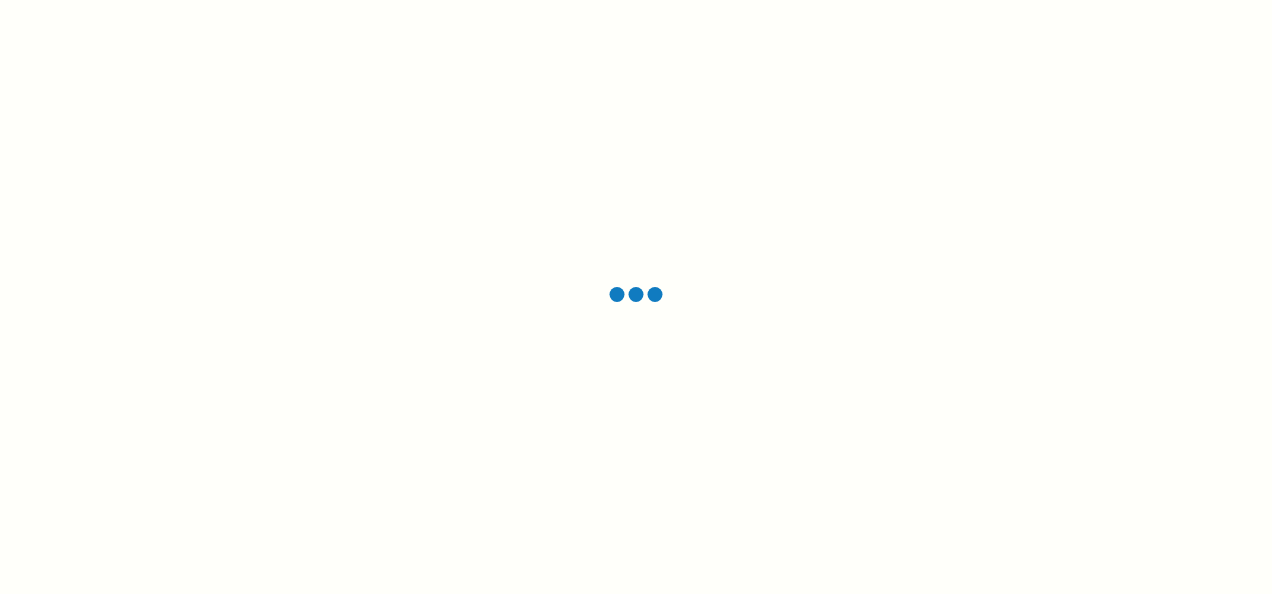 scroll, scrollTop: 0, scrollLeft: 0, axis: both 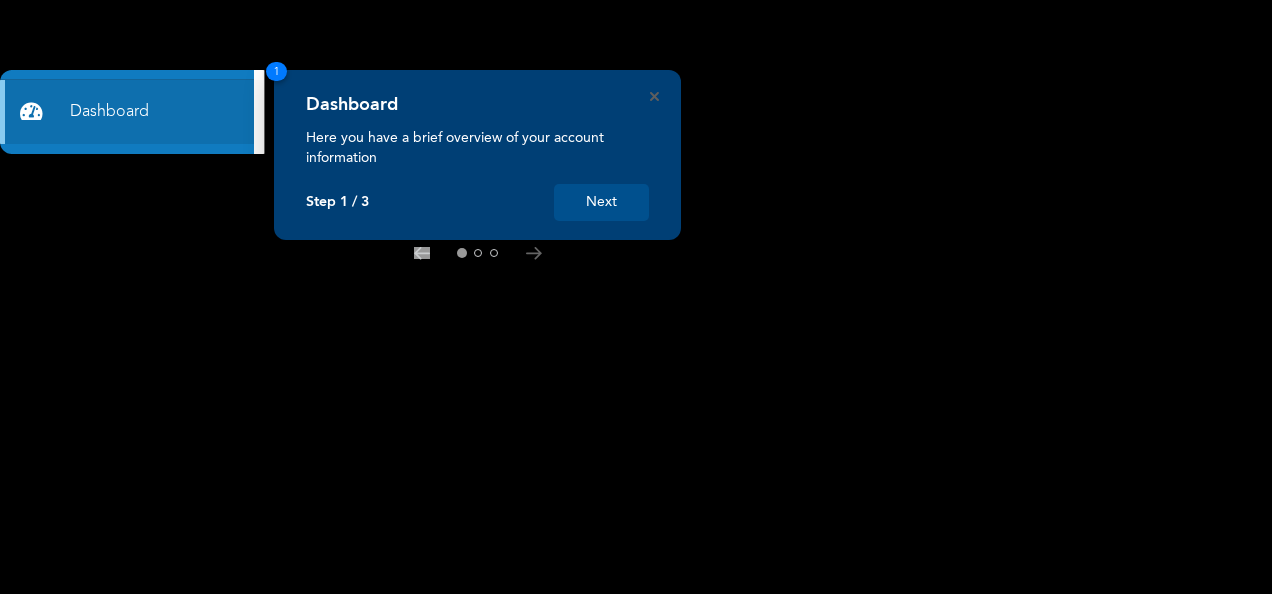 click on "Next" at bounding box center [601, 202] 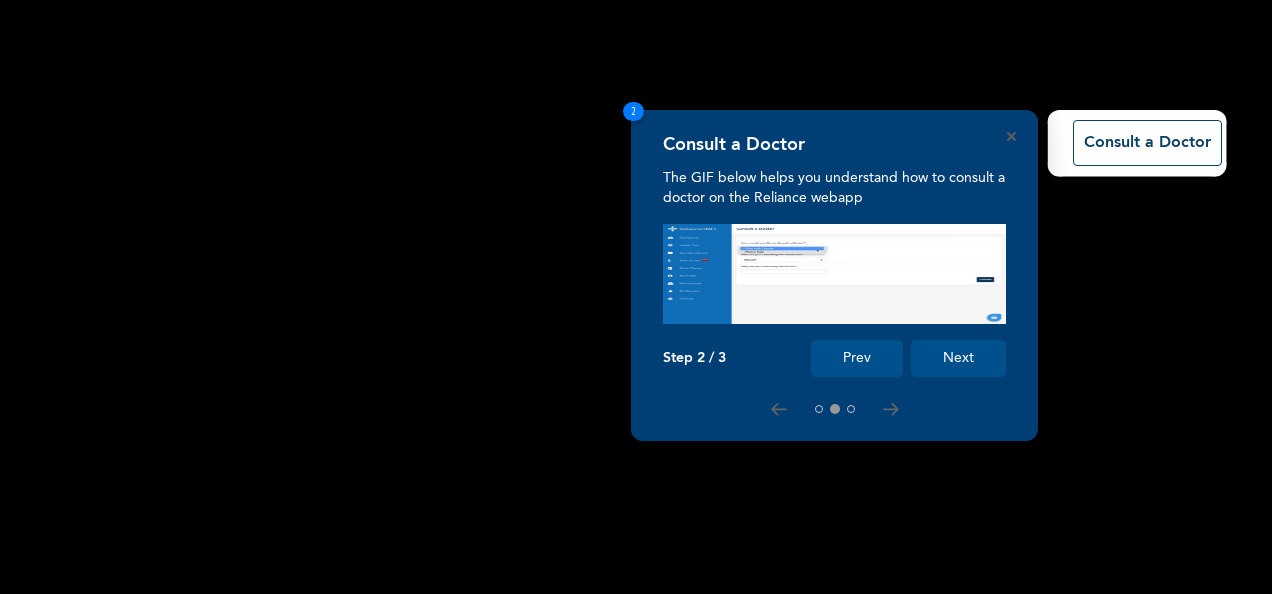 click on "Next" at bounding box center [958, 358] 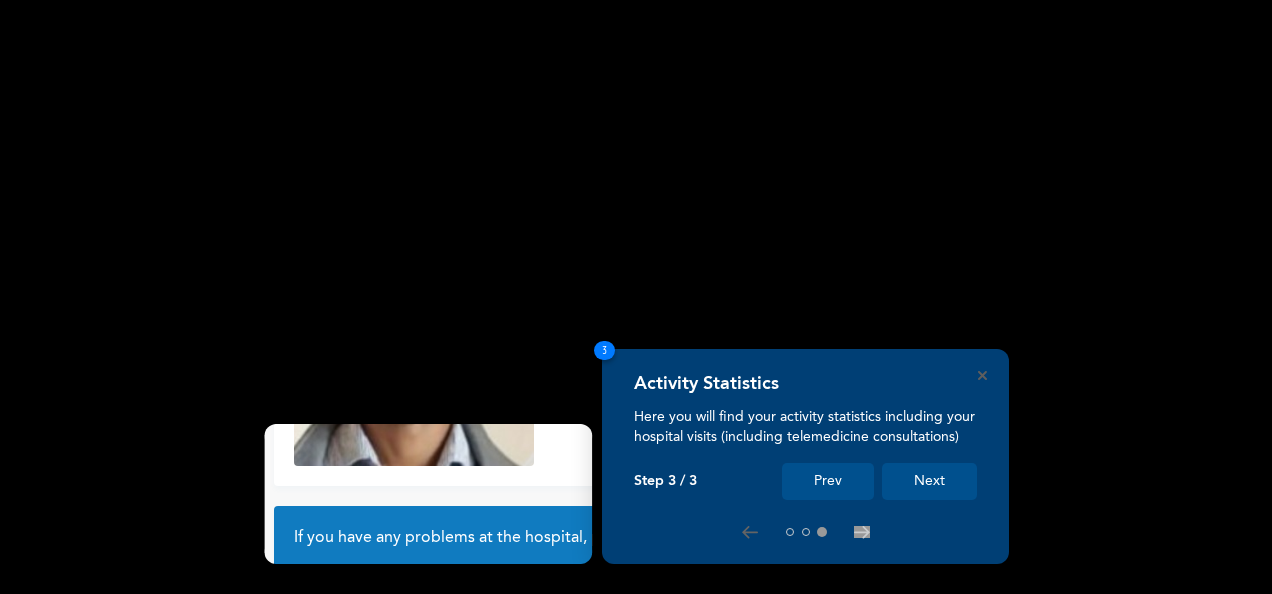 scroll, scrollTop: 180, scrollLeft: 0, axis: vertical 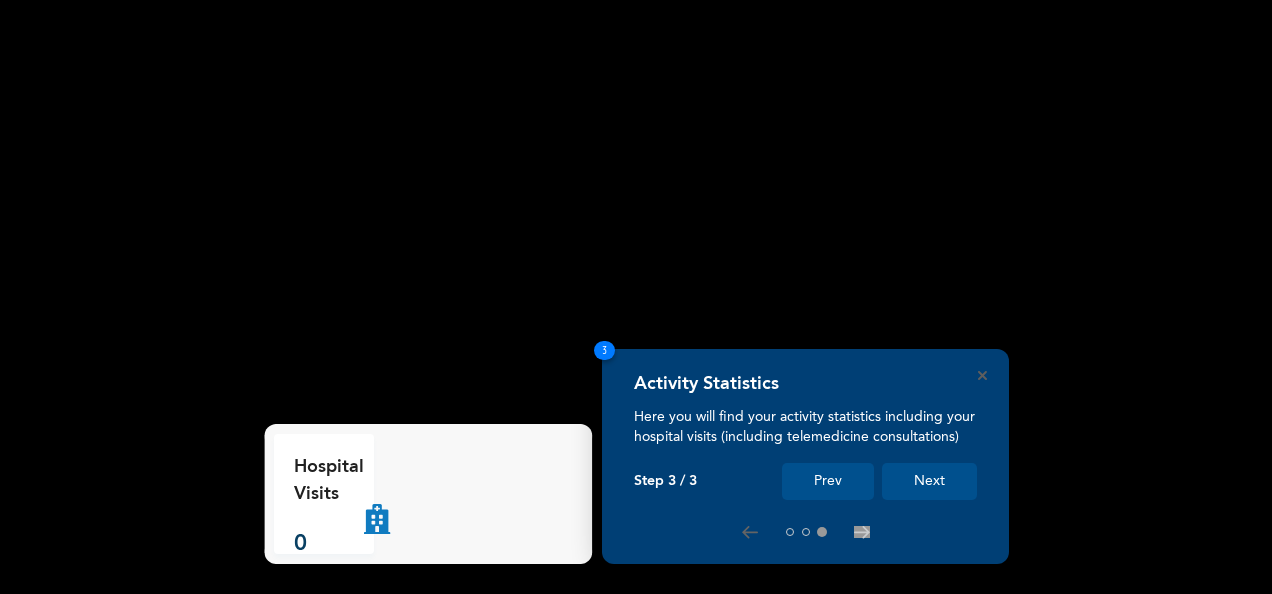 click on "Next" at bounding box center (929, 481) 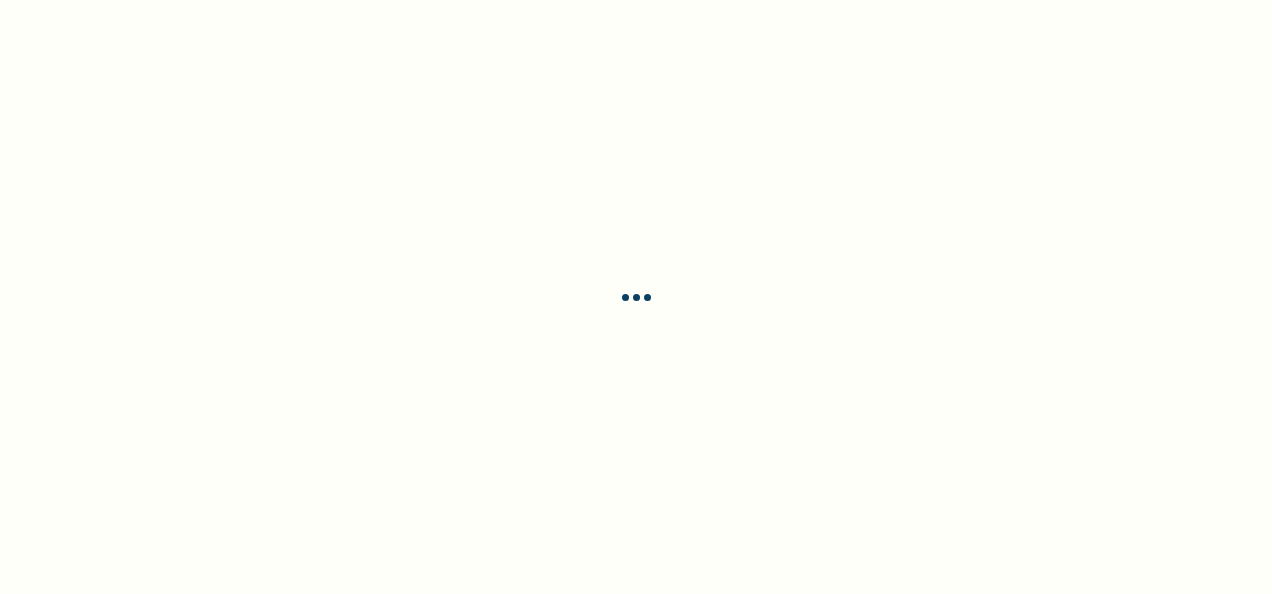 scroll, scrollTop: 0, scrollLeft: 0, axis: both 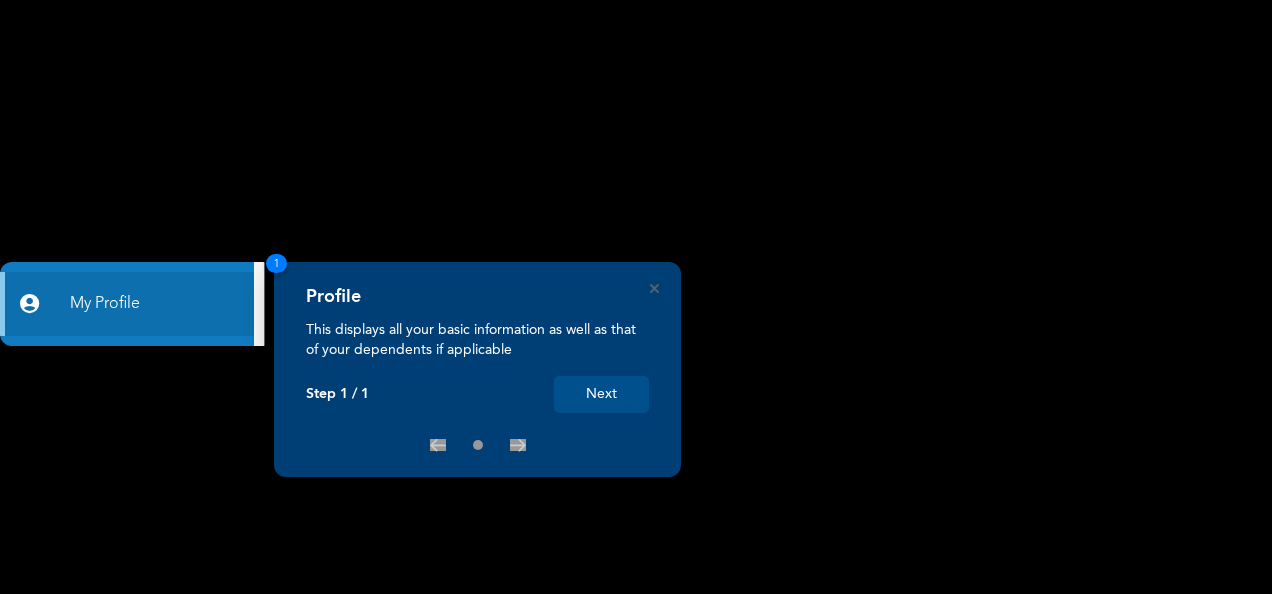 click on "Next" at bounding box center [601, 394] 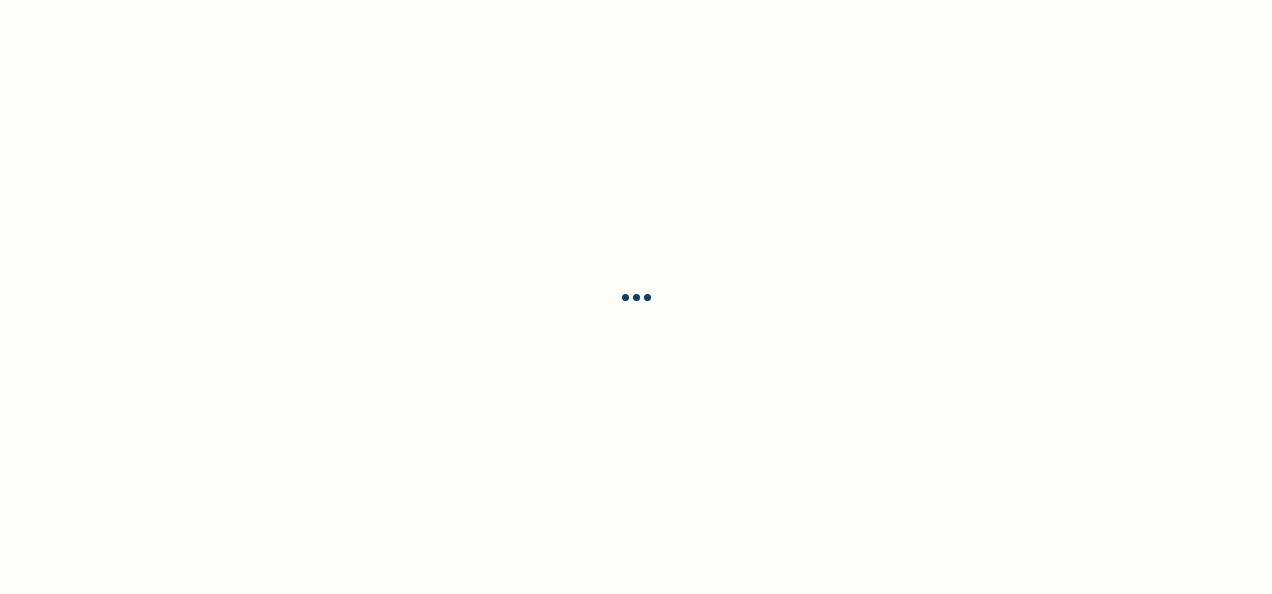 scroll, scrollTop: 0, scrollLeft: 0, axis: both 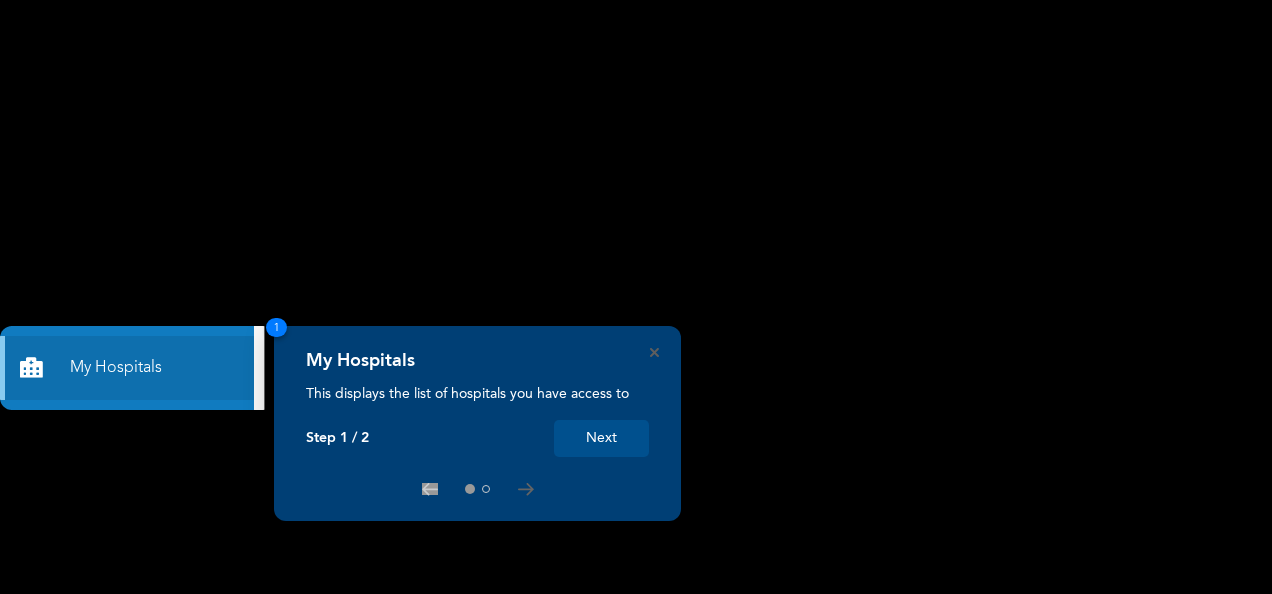 click on "Next" at bounding box center (601, 438) 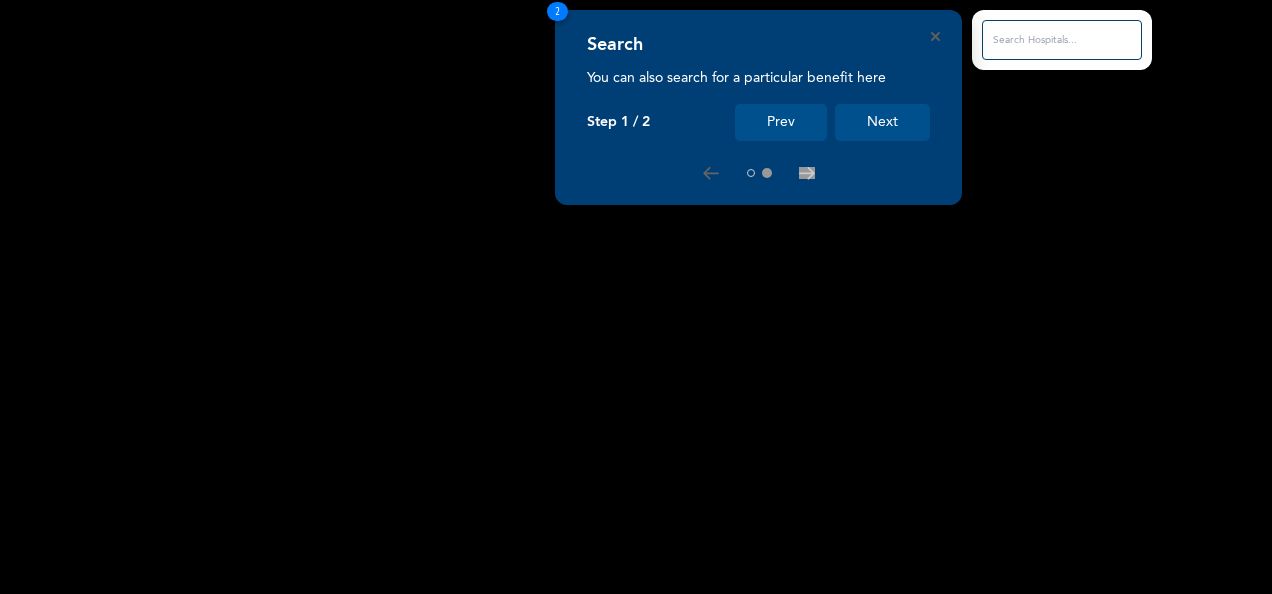 click on "Next" at bounding box center (882, 122) 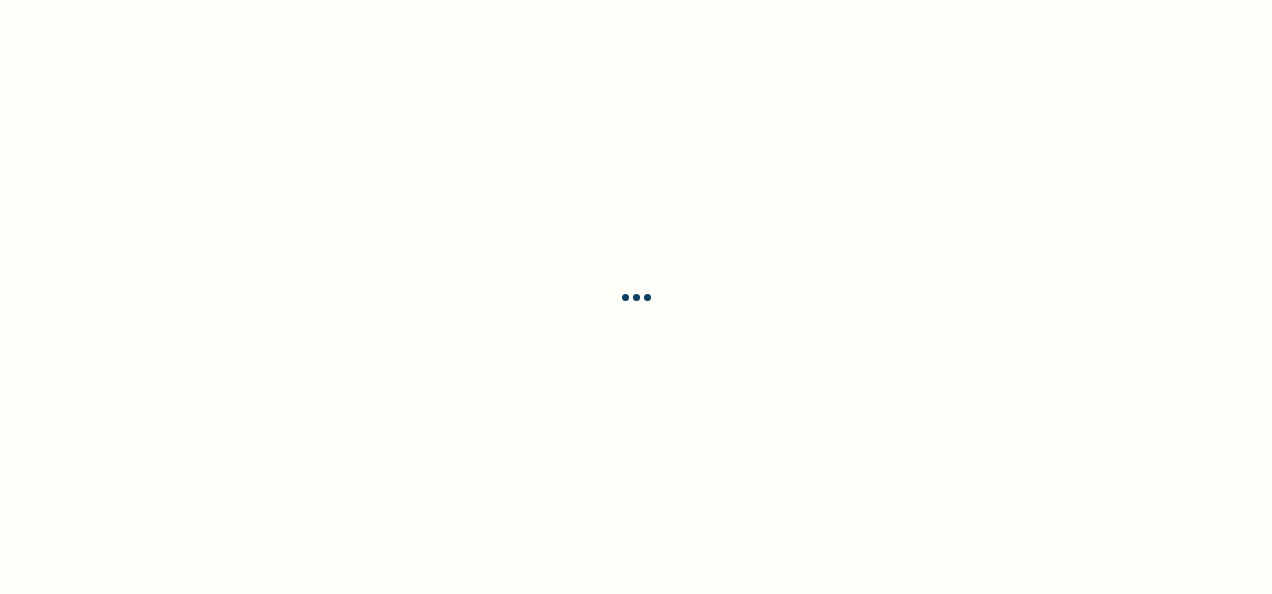 scroll, scrollTop: 0, scrollLeft: 0, axis: both 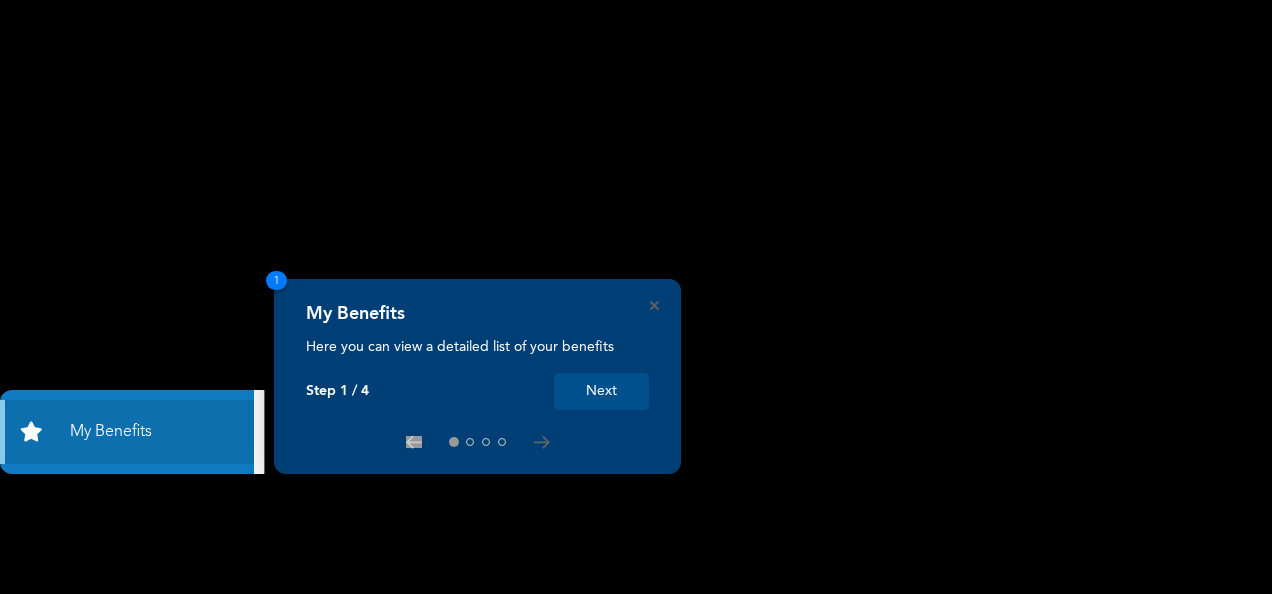 click on "Next" at bounding box center (601, 391) 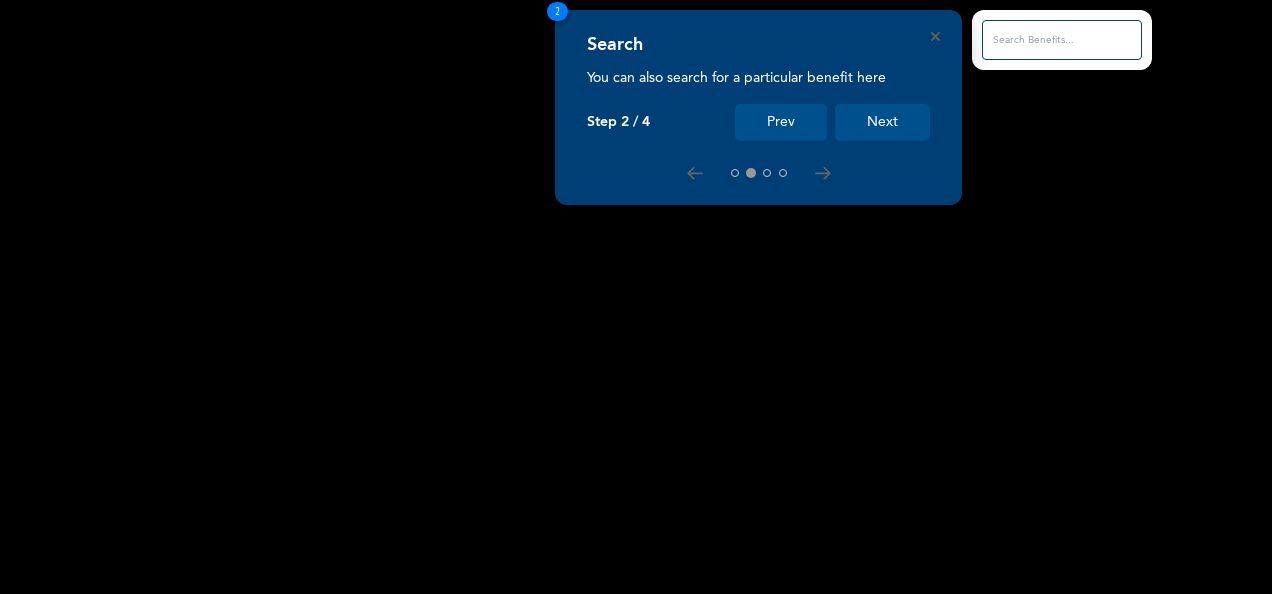 click on "Next" at bounding box center (882, 122) 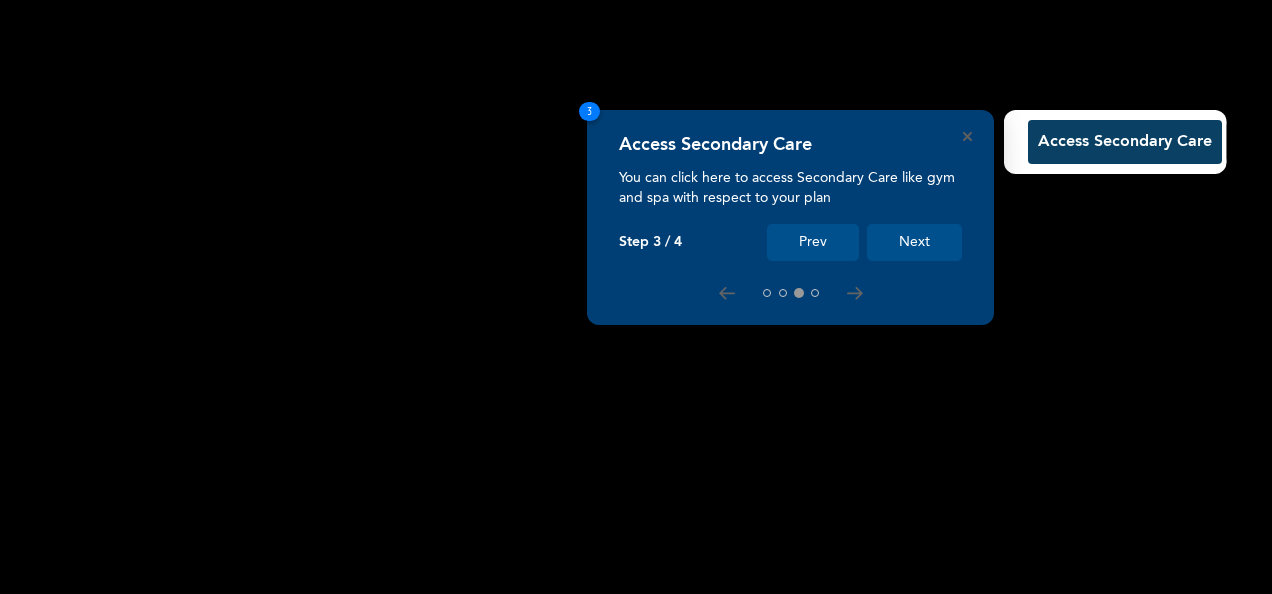 click on "Next" at bounding box center [914, 242] 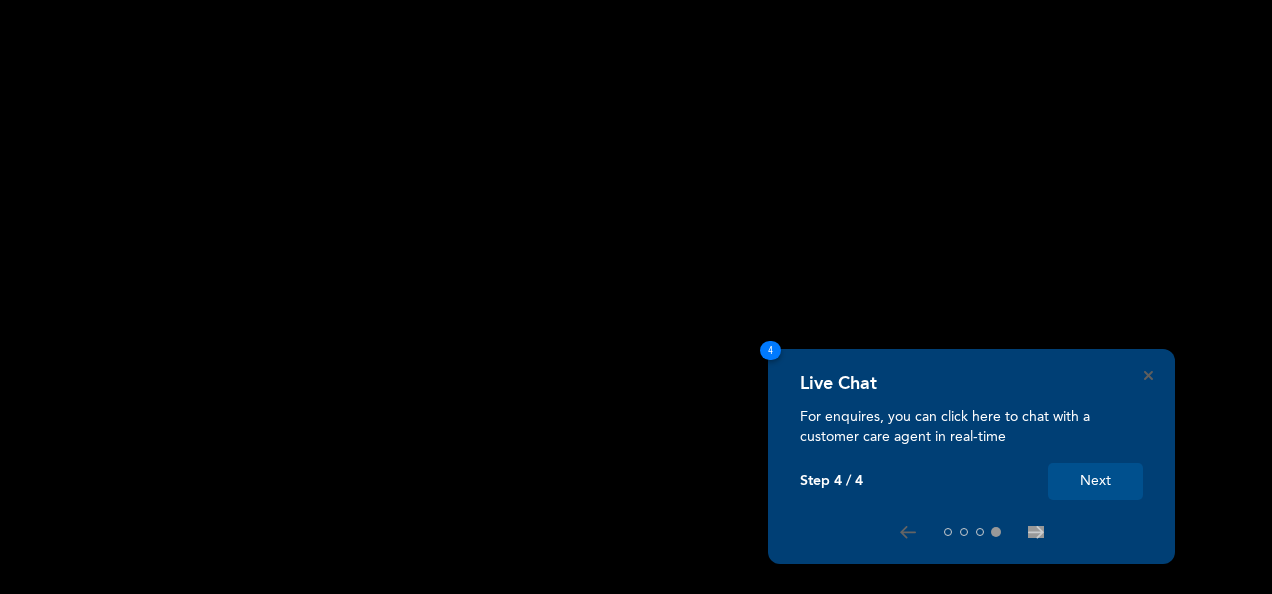 click on "Next" at bounding box center [1095, 481] 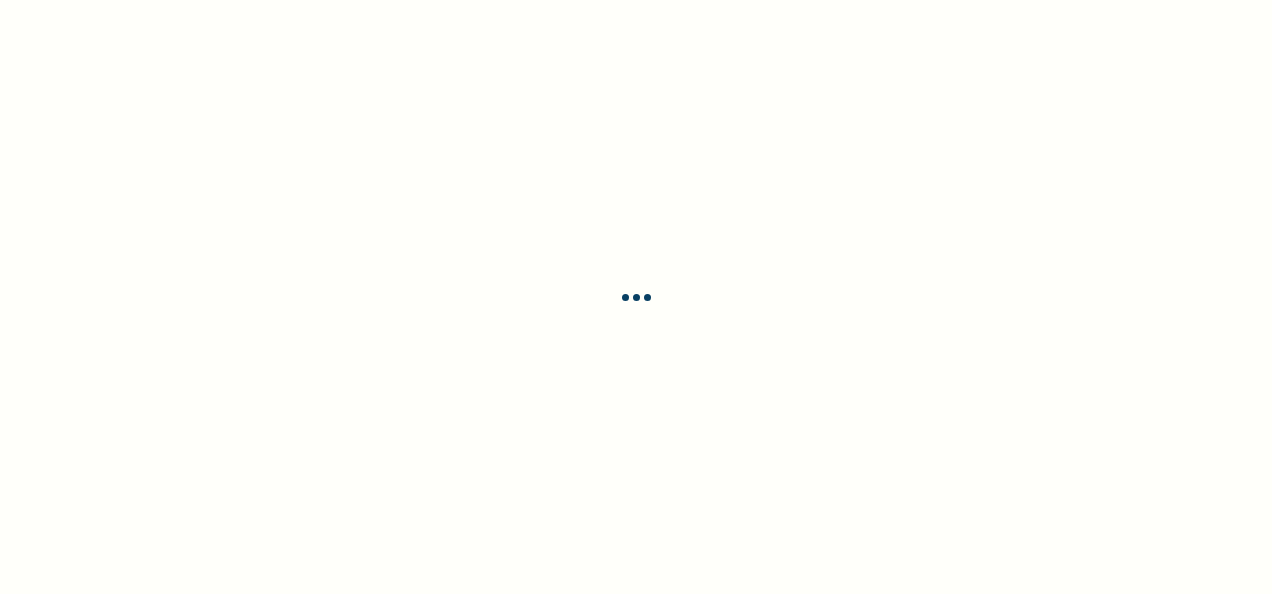 scroll, scrollTop: 0, scrollLeft: 0, axis: both 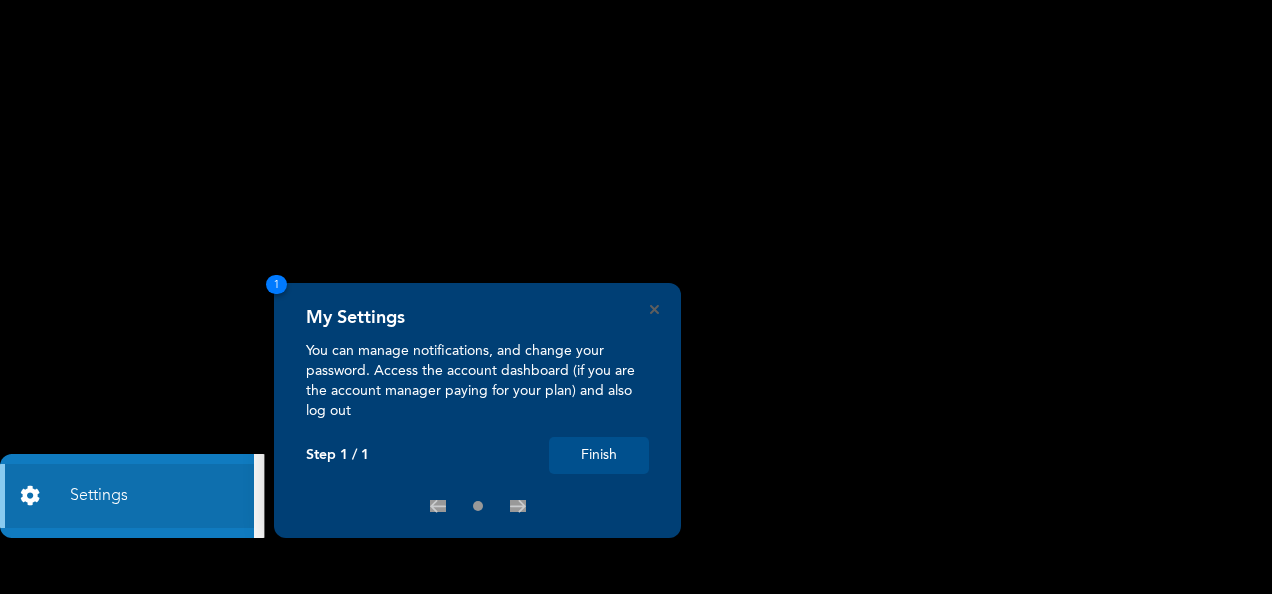click on "Finish" at bounding box center [599, 455] 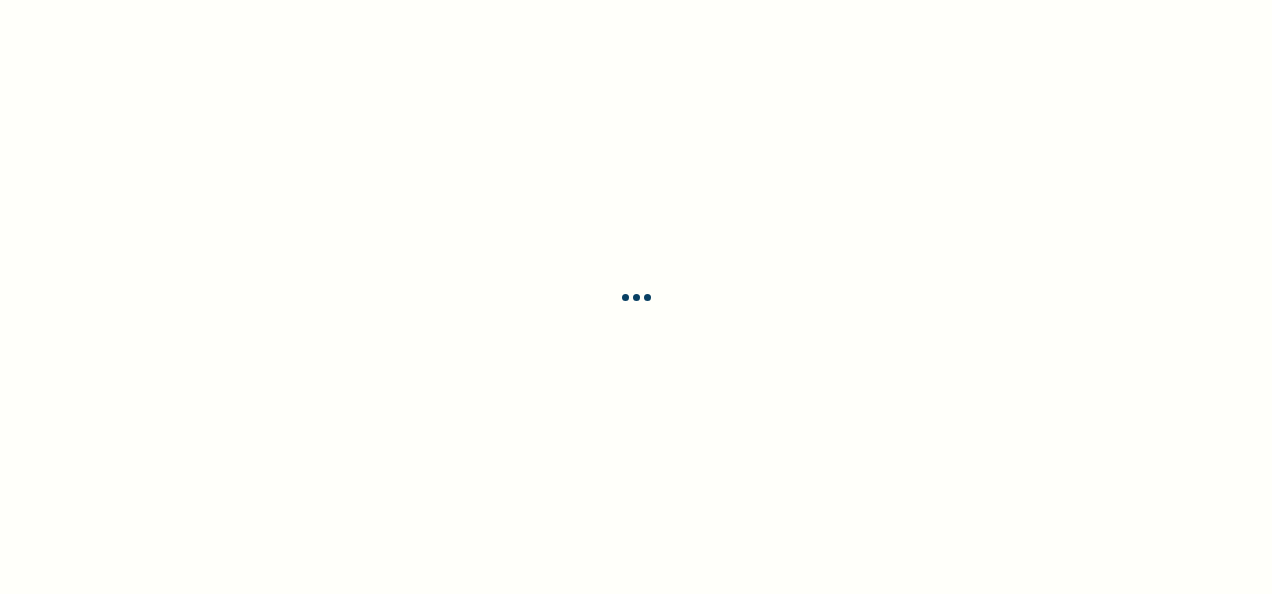 scroll, scrollTop: 0, scrollLeft: 0, axis: both 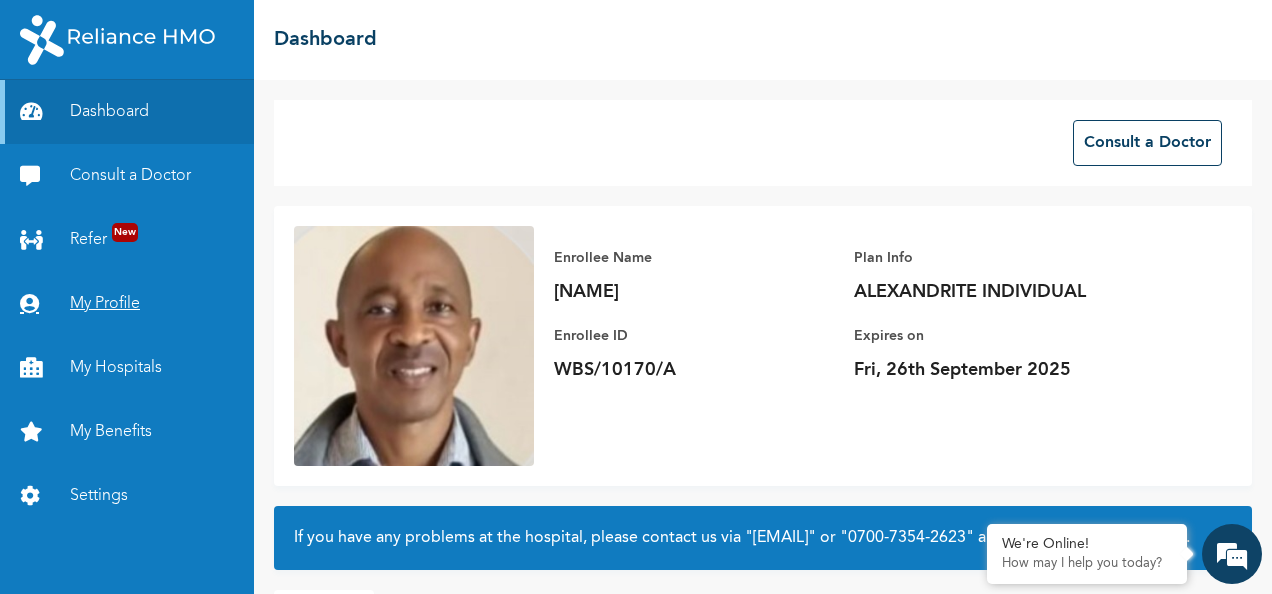 click on "My Profile" at bounding box center [127, 304] 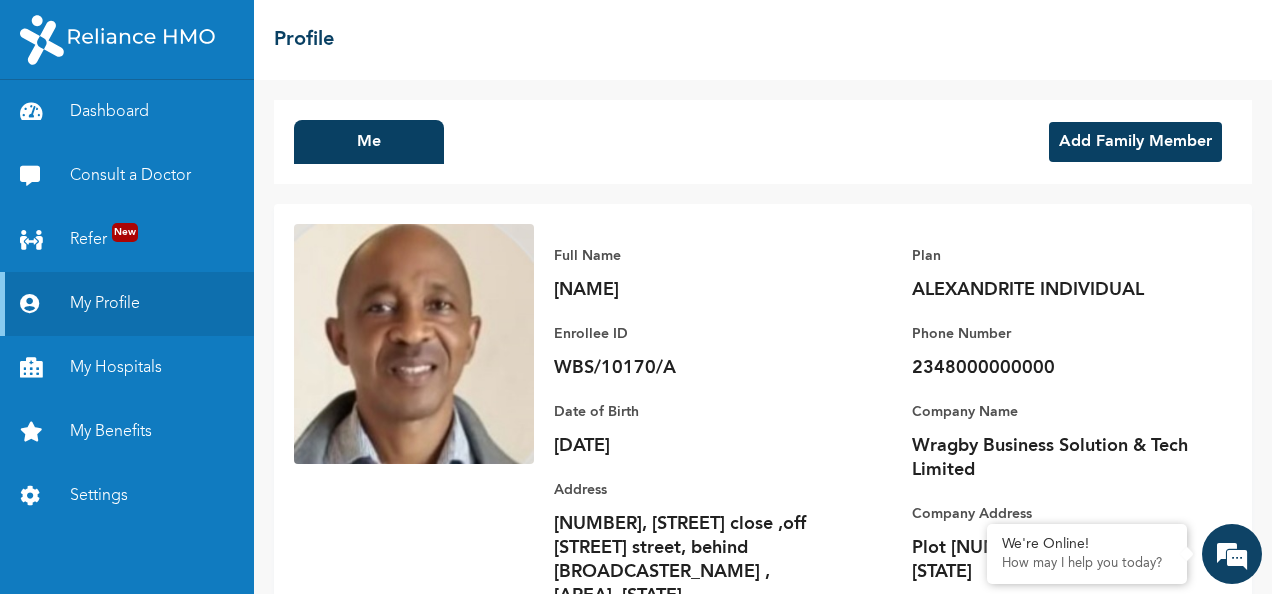 click on "2348000000000" at bounding box center [1052, 368] 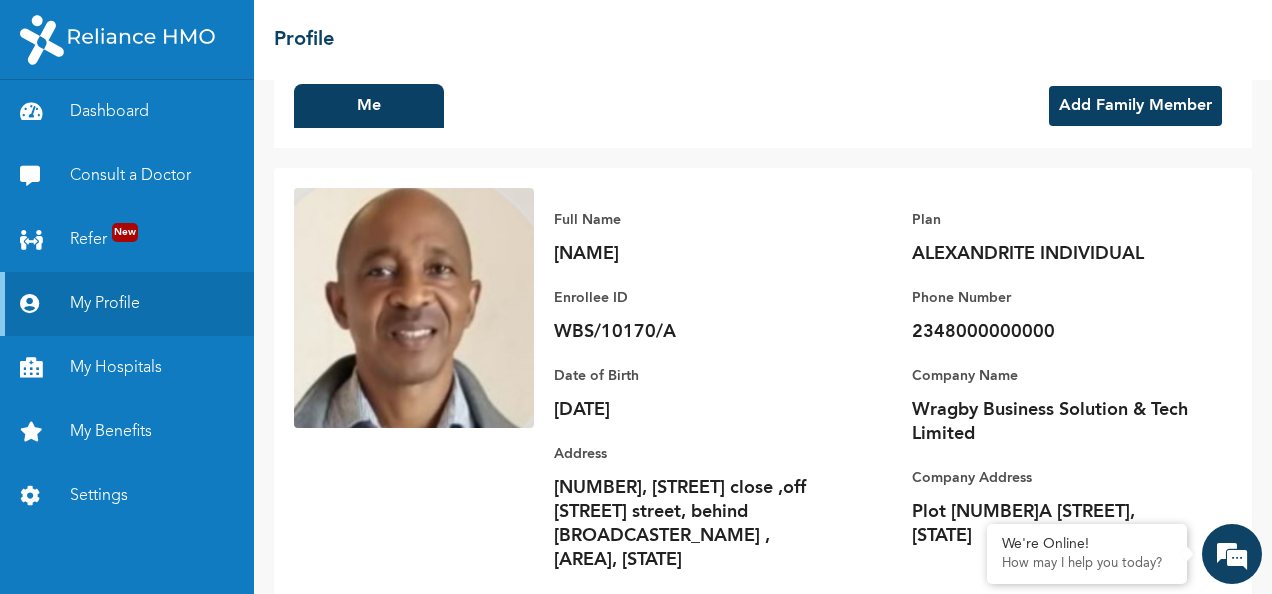 scroll, scrollTop: 70, scrollLeft: 0, axis: vertical 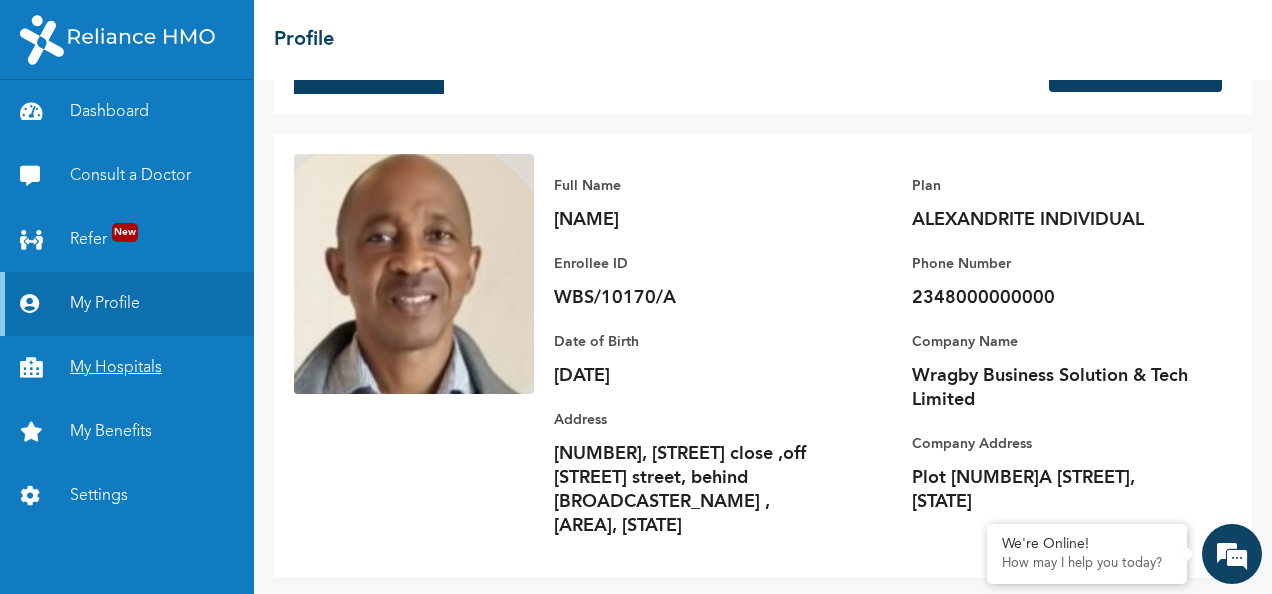 click on "My Hospitals" at bounding box center (127, 368) 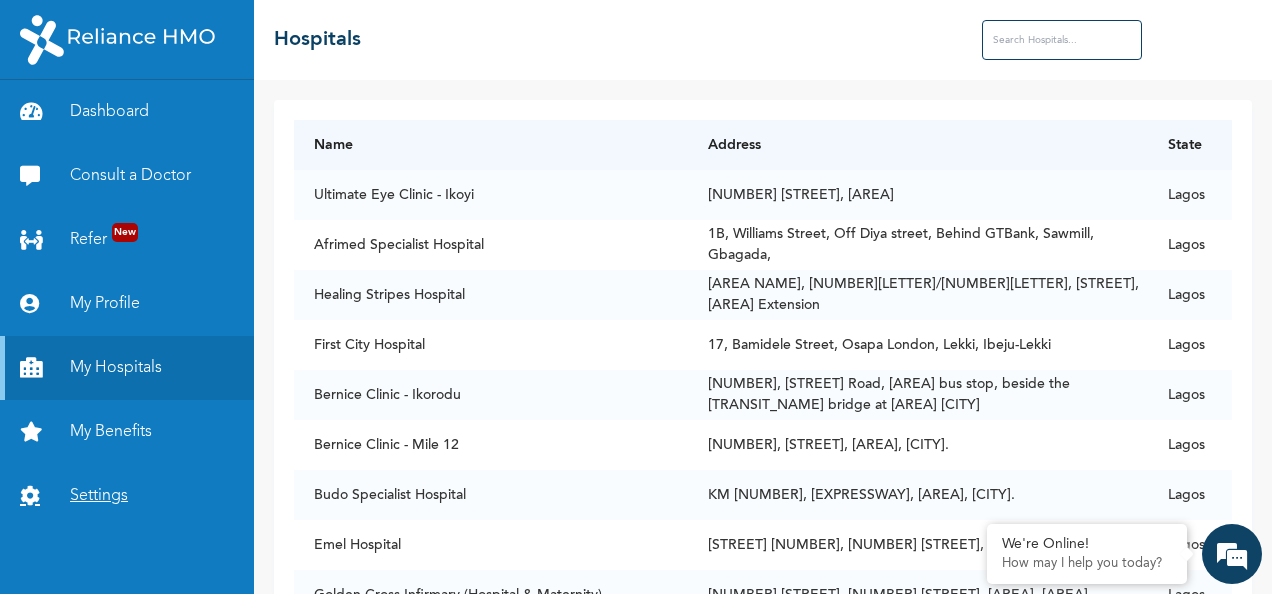 click on "Settings" at bounding box center (127, 496) 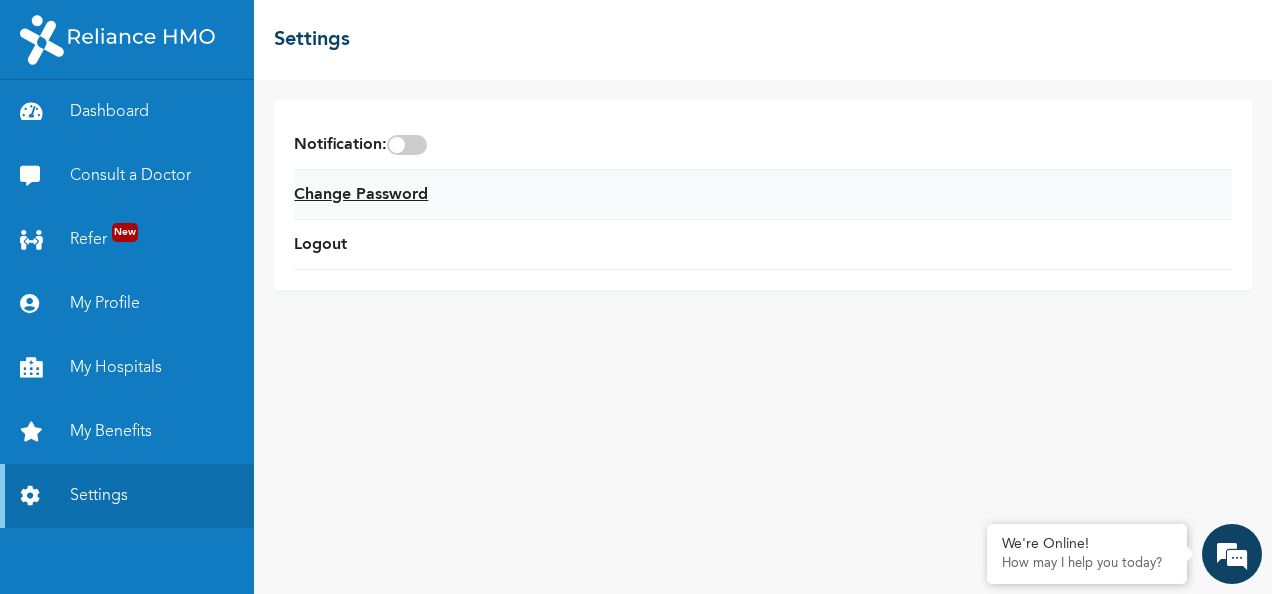 click on "Change Password" at bounding box center [361, 195] 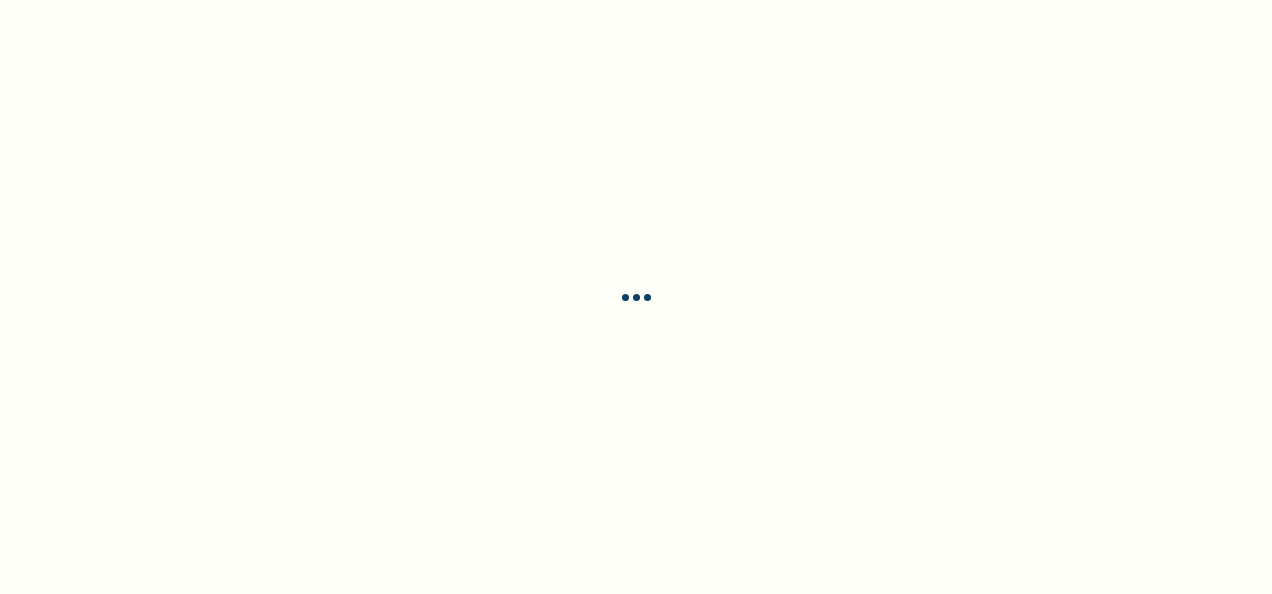 scroll, scrollTop: 0, scrollLeft: 0, axis: both 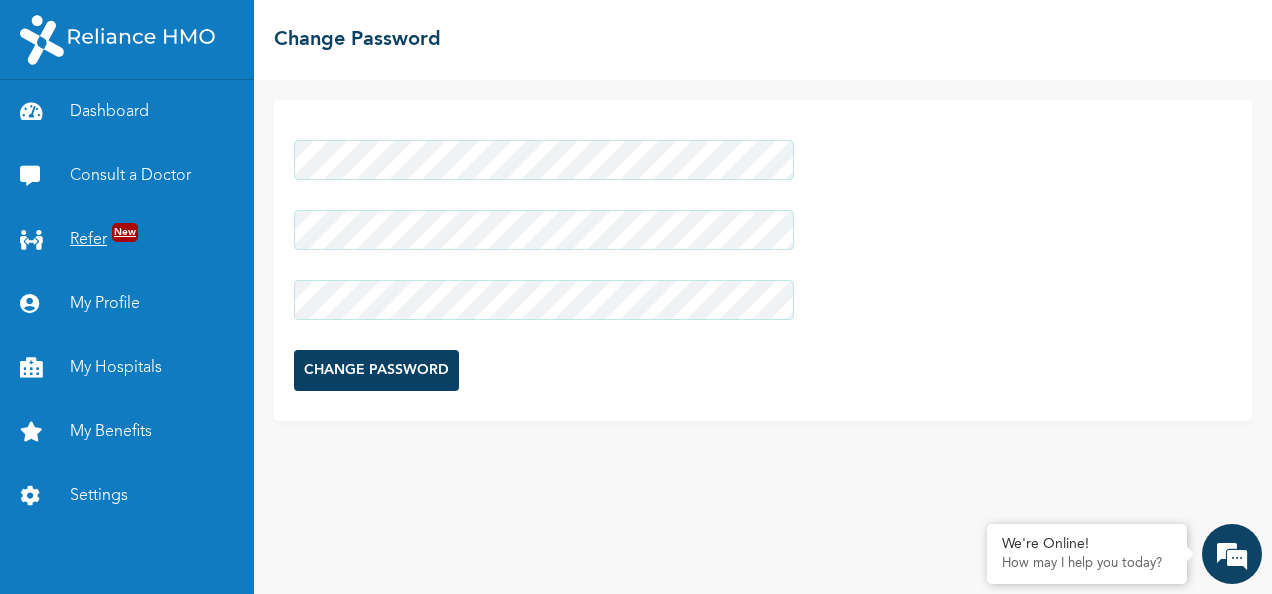 click on "Dashboard Consult a Doctor Refer New My Profile My Hospitals My Benefits Settings ☰  Change Password CHANGE PASSWORD" at bounding box center [636, 297] 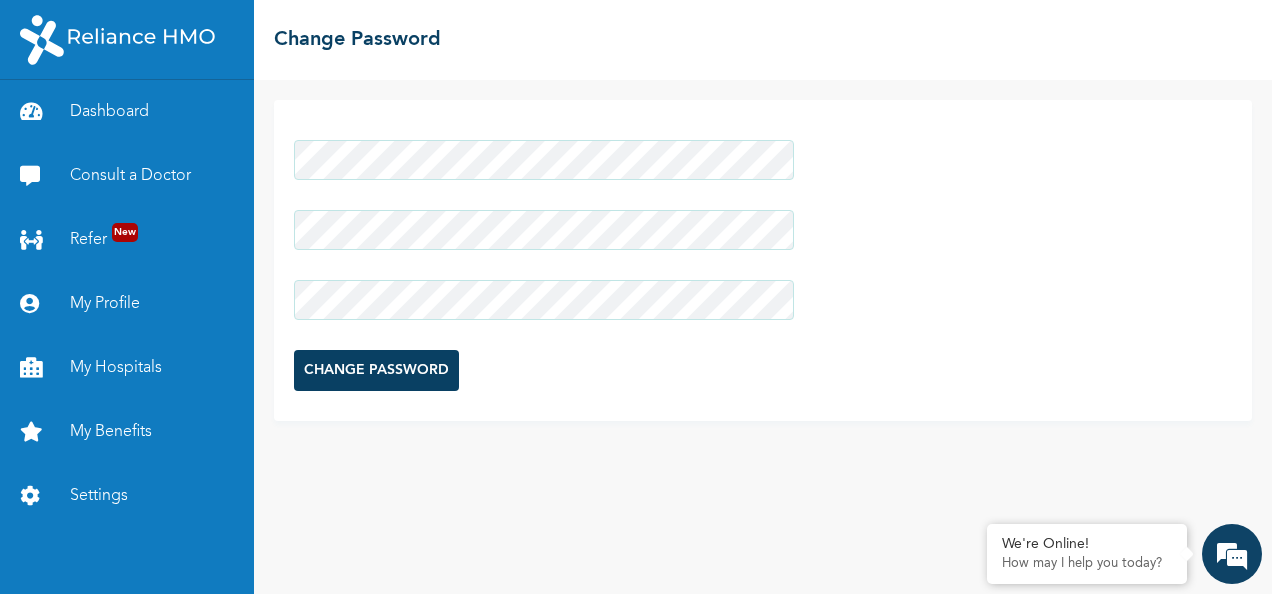 click on "CHANGE PASSWORD" at bounding box center (376, 370) 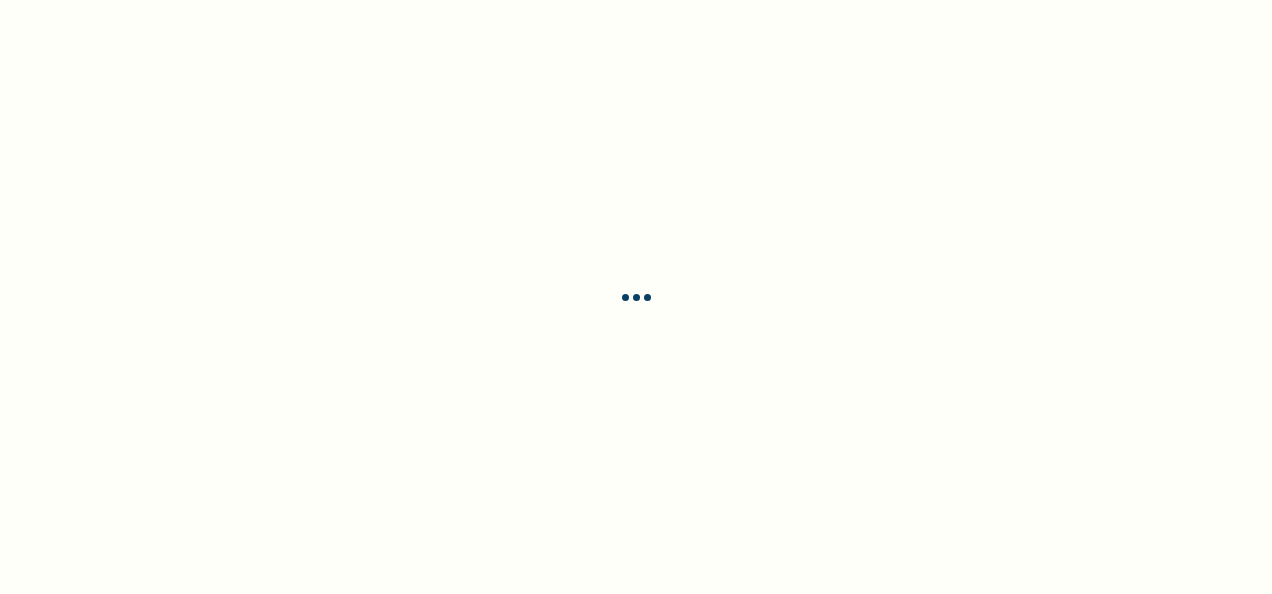 scroll, scrollTop: 0, scrollLeft: 0, axis: both 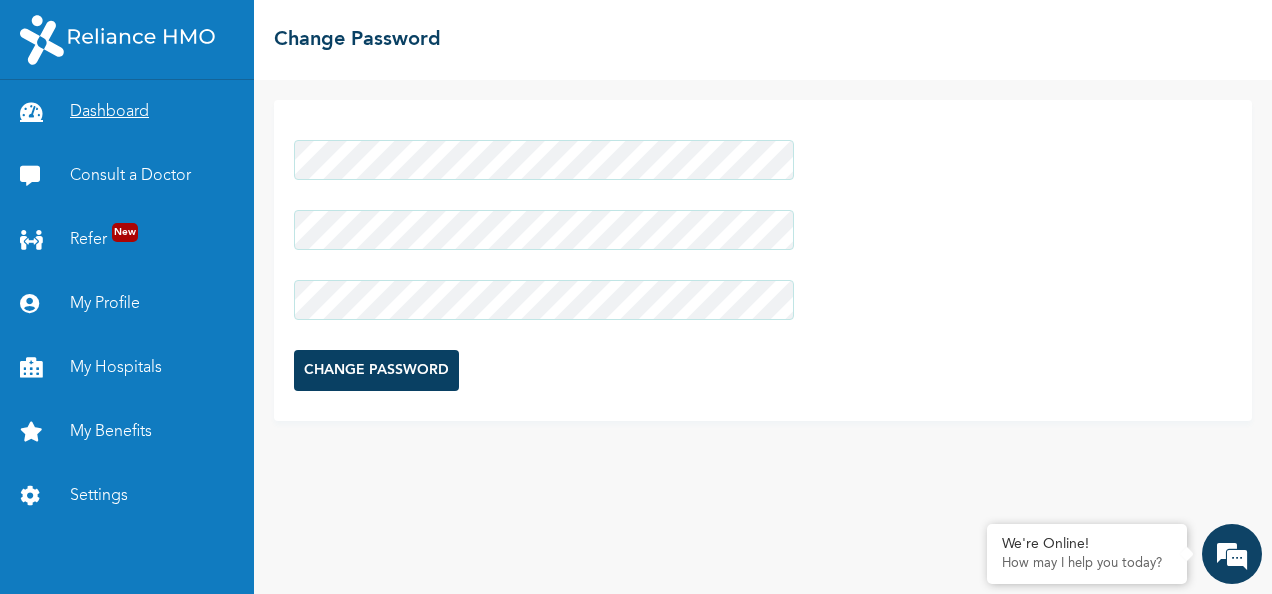 click on "Dashboard" at bounding box center [127, 112] 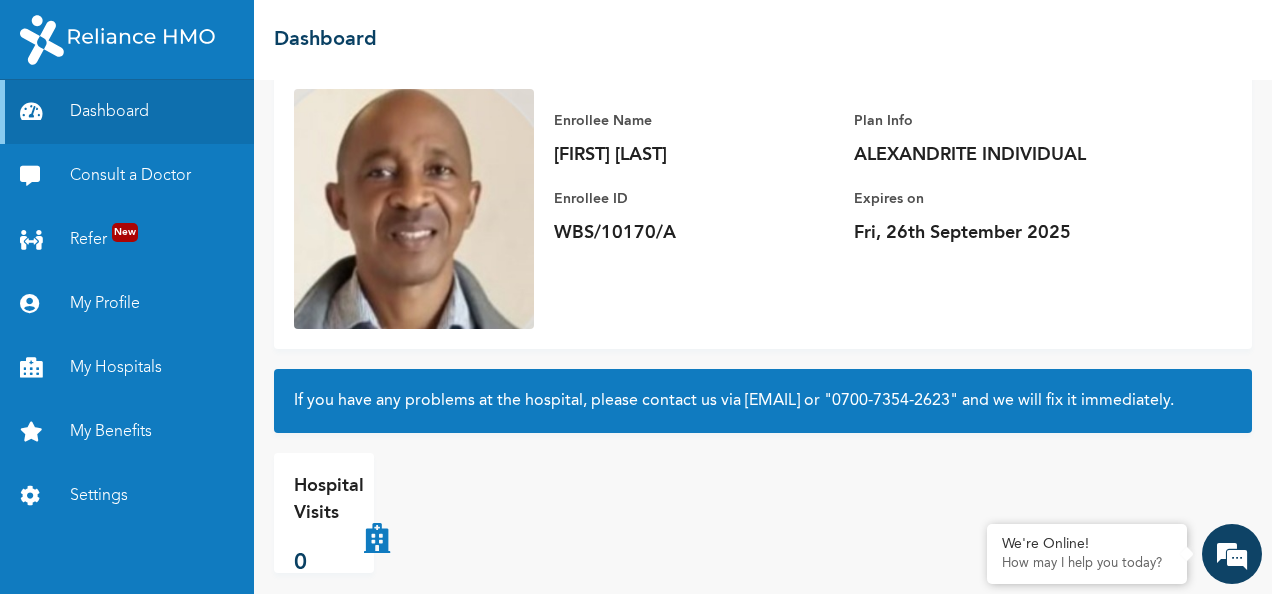 scroll, scrollTop: 180, scrollLeft: 0, axis: vertical 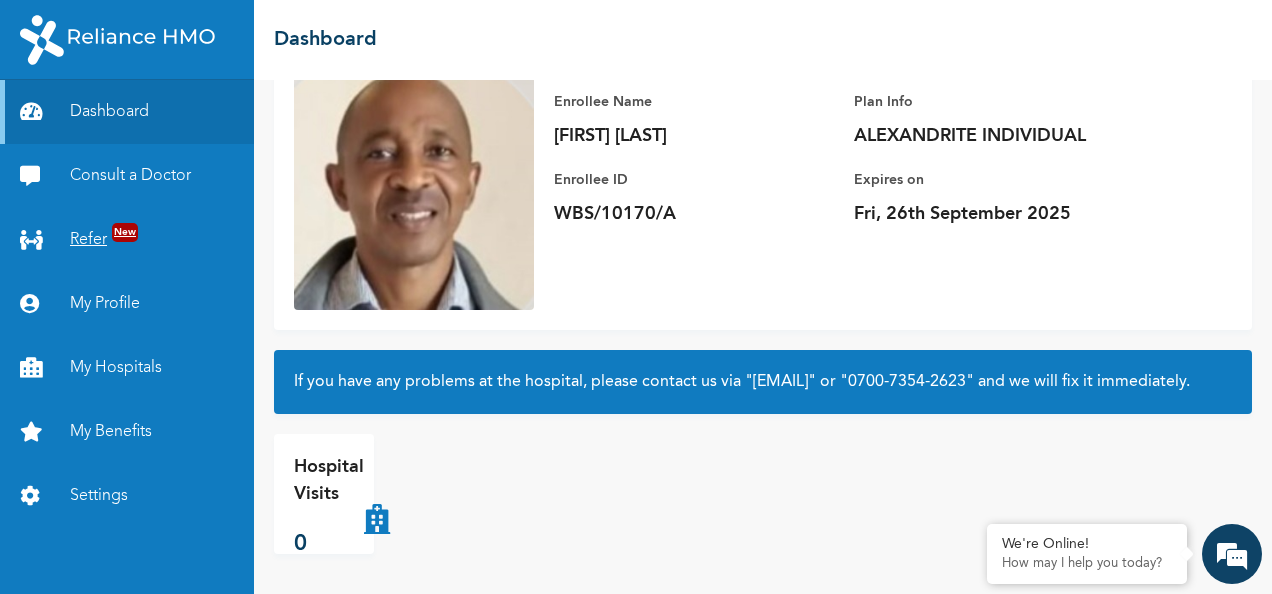 click on "Refer New" at bounding box center [127, 240] 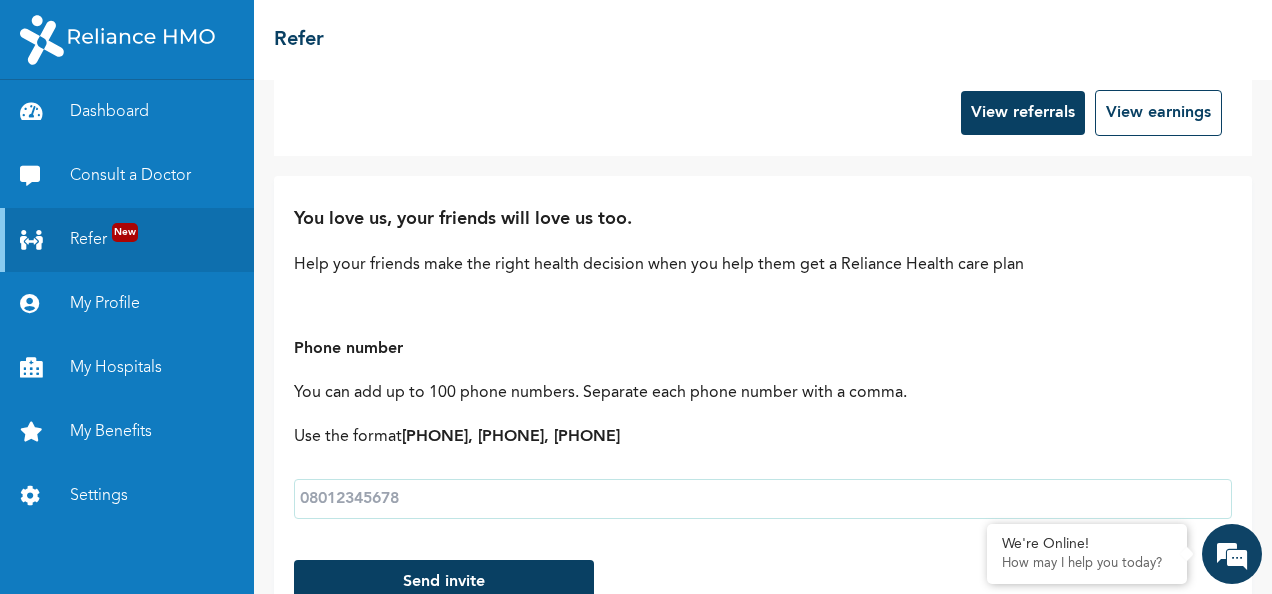 scroll, scrollTop: 0, scrollLeft: 0, axis: both 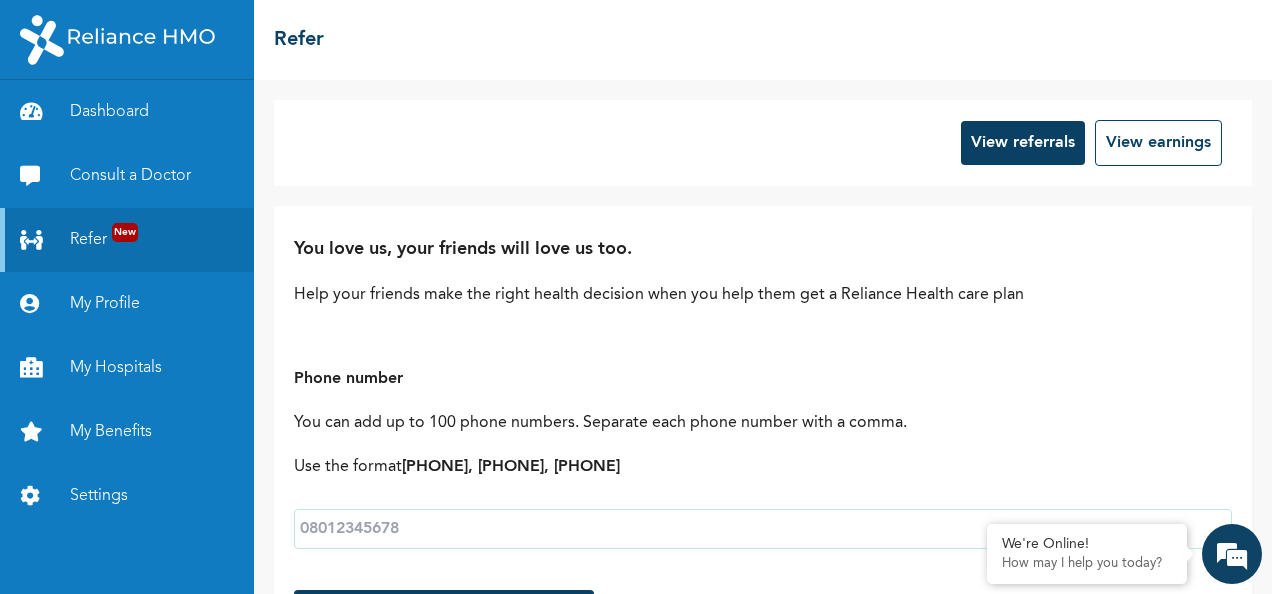 click at bounding box center [763, 529] 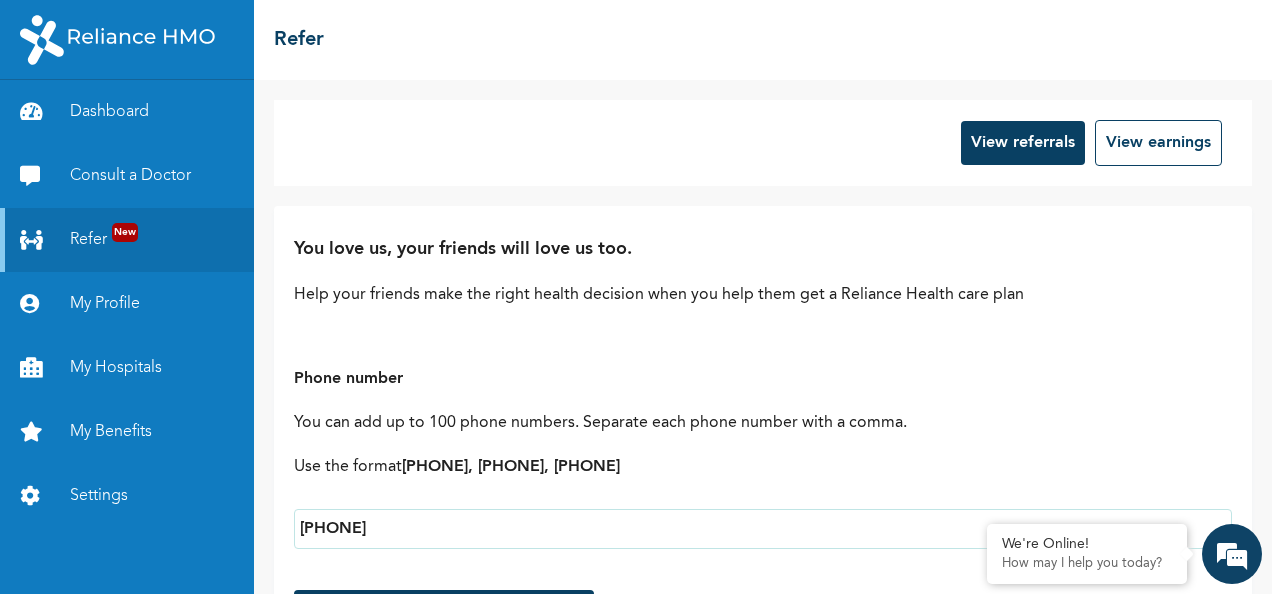 scroll, scrollTop: 200, scrollLeft: 0, axis: vertical 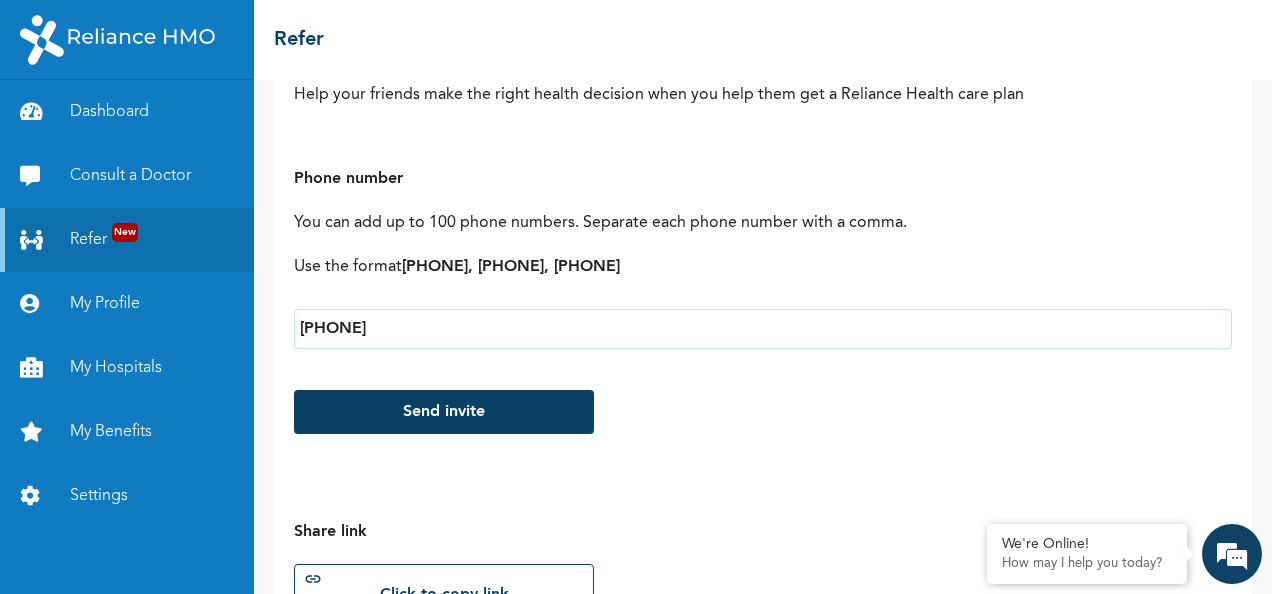type on "[PHONE]" 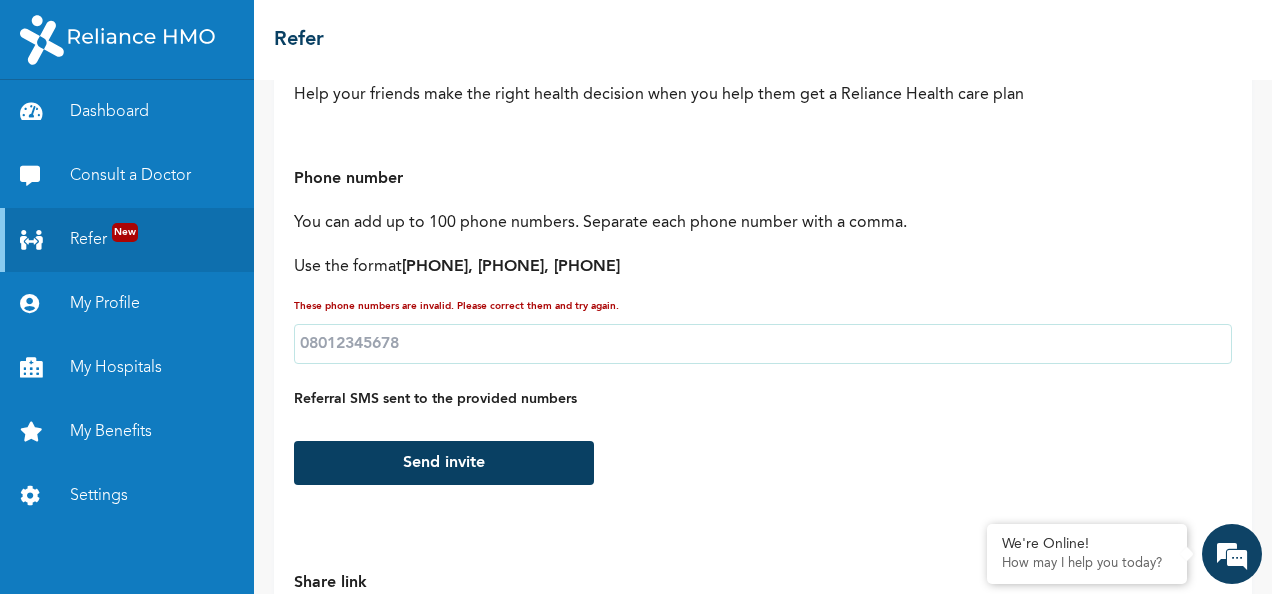 click at bounding box center [763, 344] 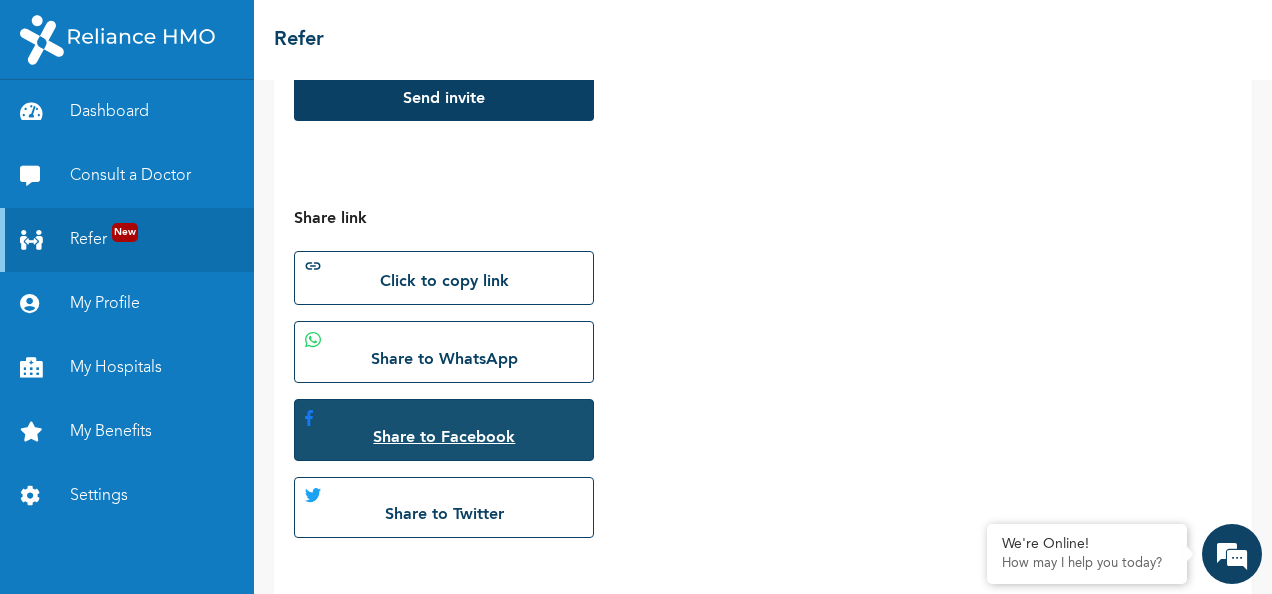 scroll, scrollTop: 597, scrollLeft: 0, axis: vertical 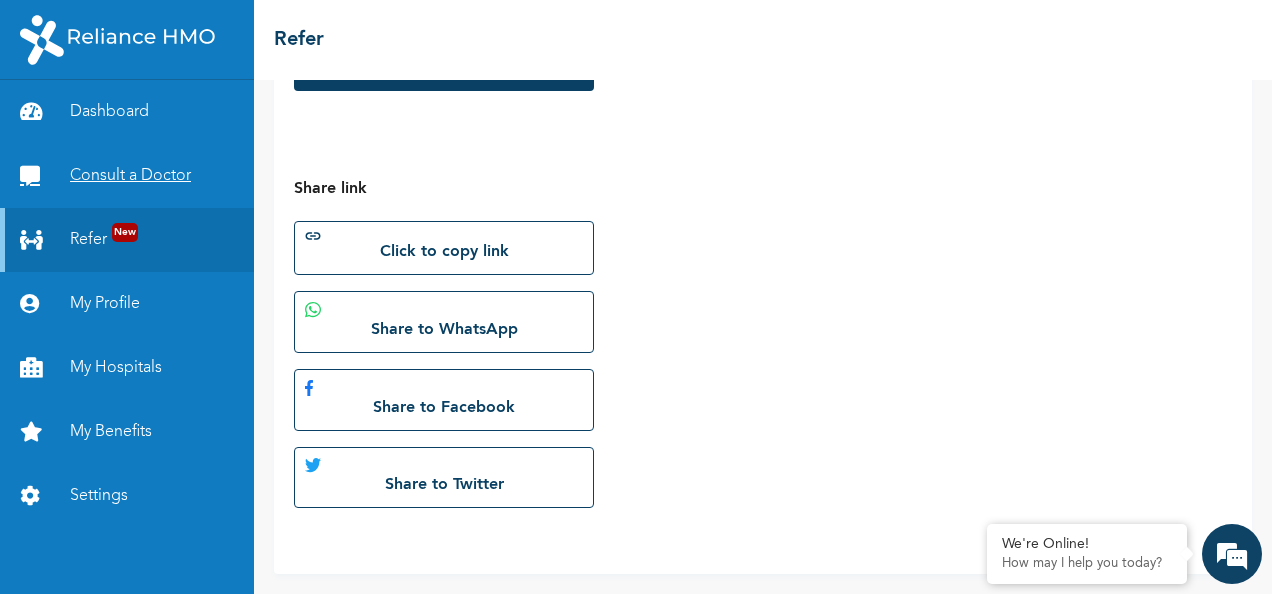 click on "Consult a Doctor" at bounding box center (127, 176) 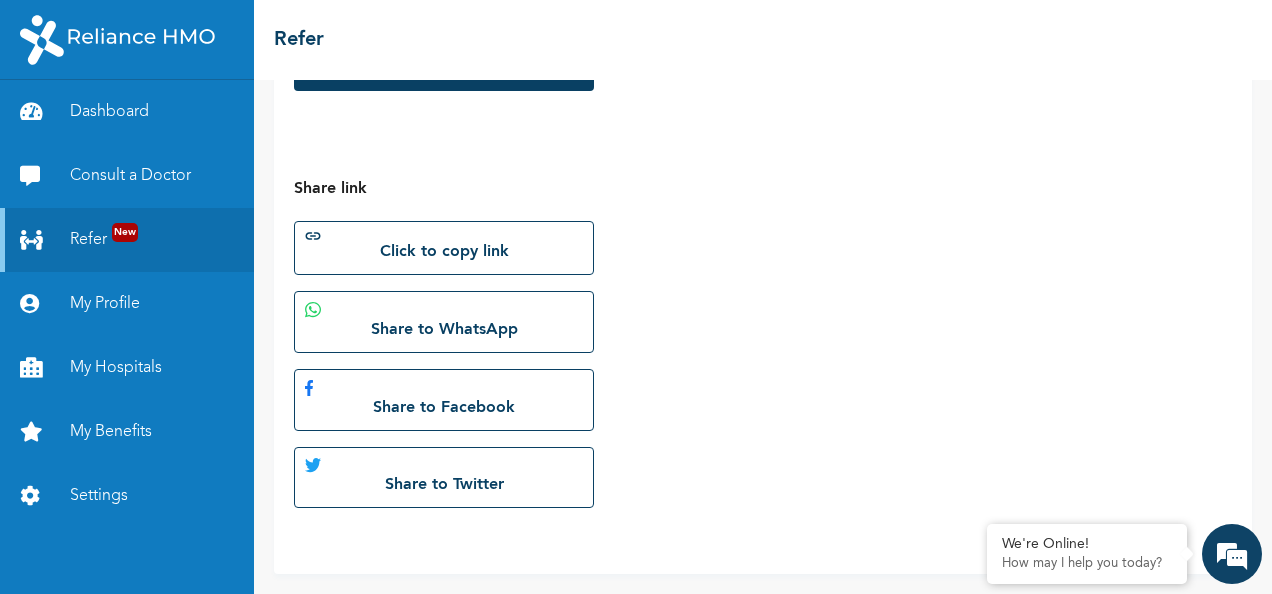 scroll, scrollTop: 0, scrollLeft: 0, axis: both 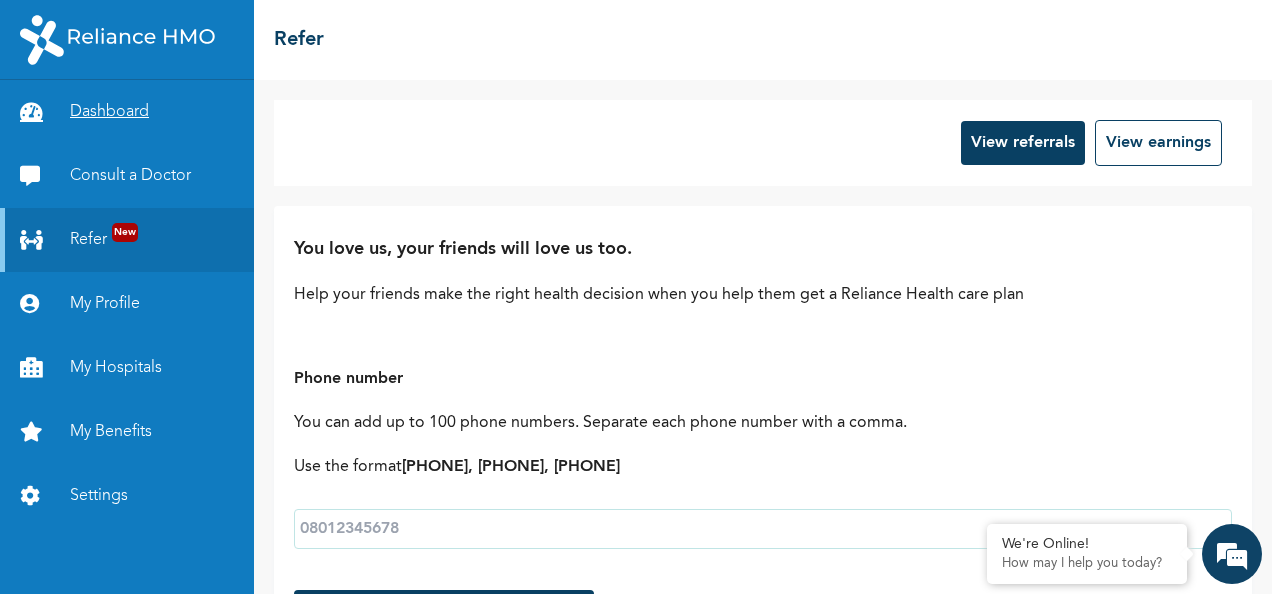 click on "Dashboard" at bounding box center (127, 112) 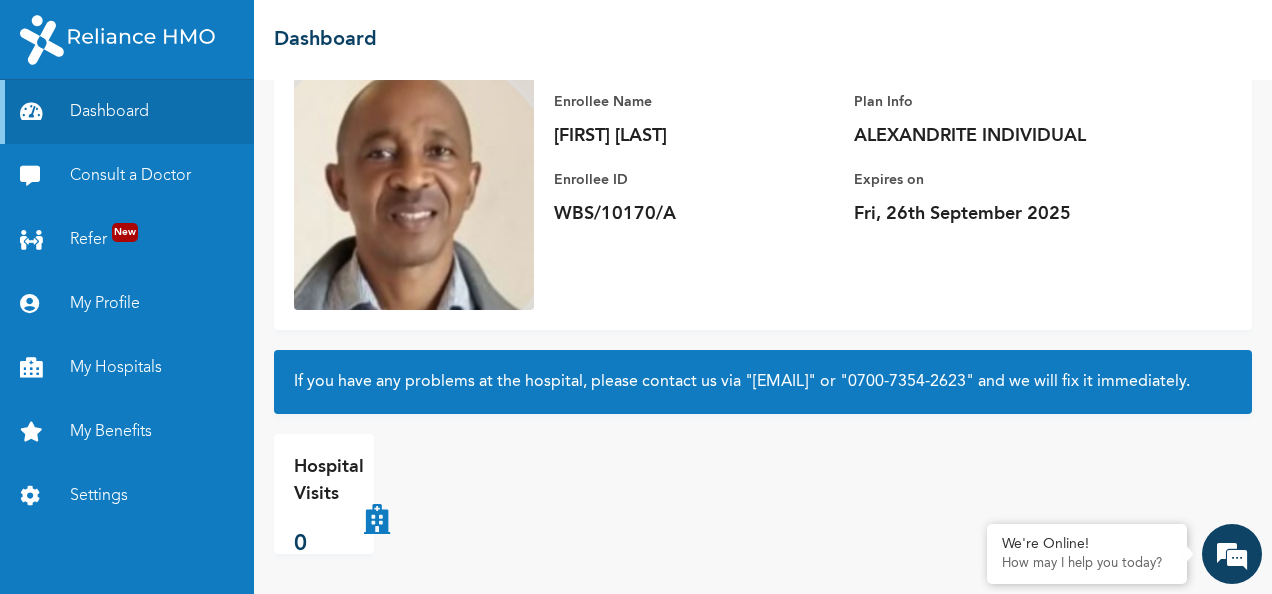 scroll, scrollTop: 0, scrollLeft: 0, axis: both 